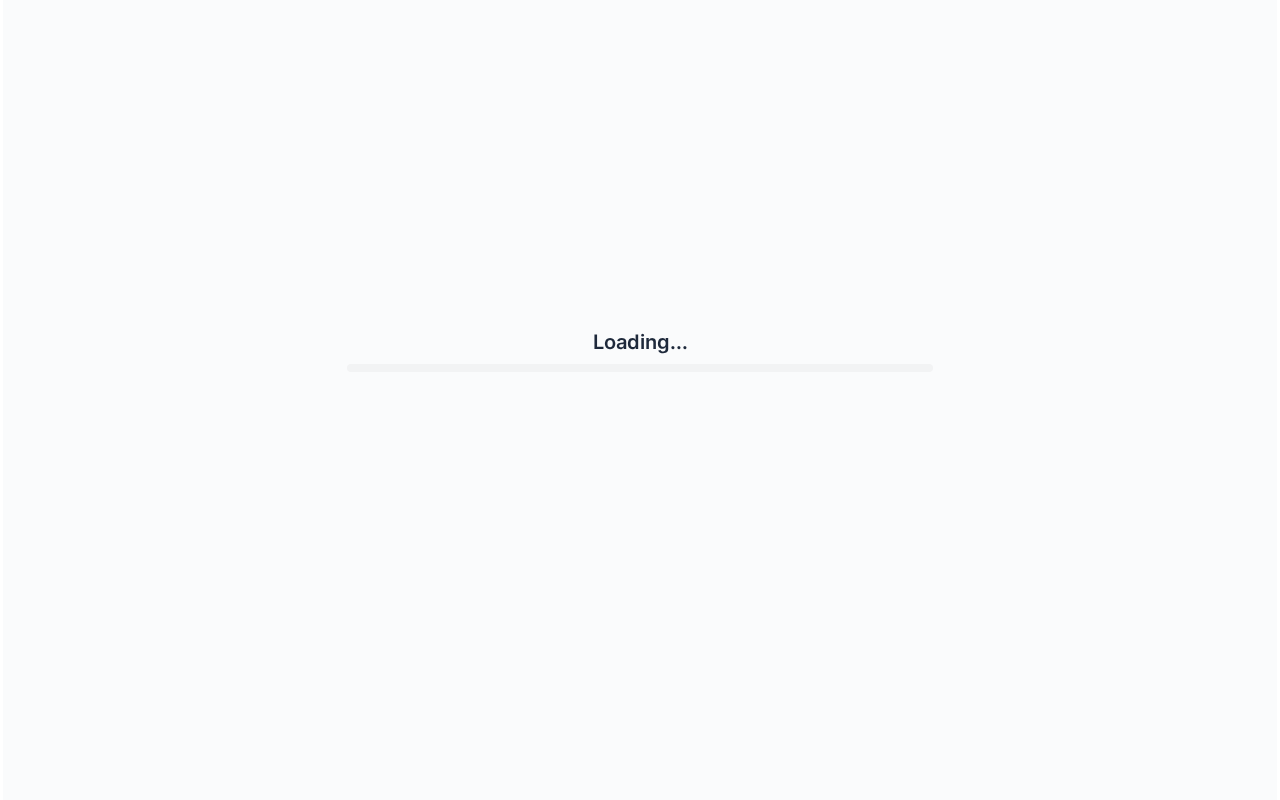 scroll, scrollTop: 0, scrollLeft: 0, axis: both 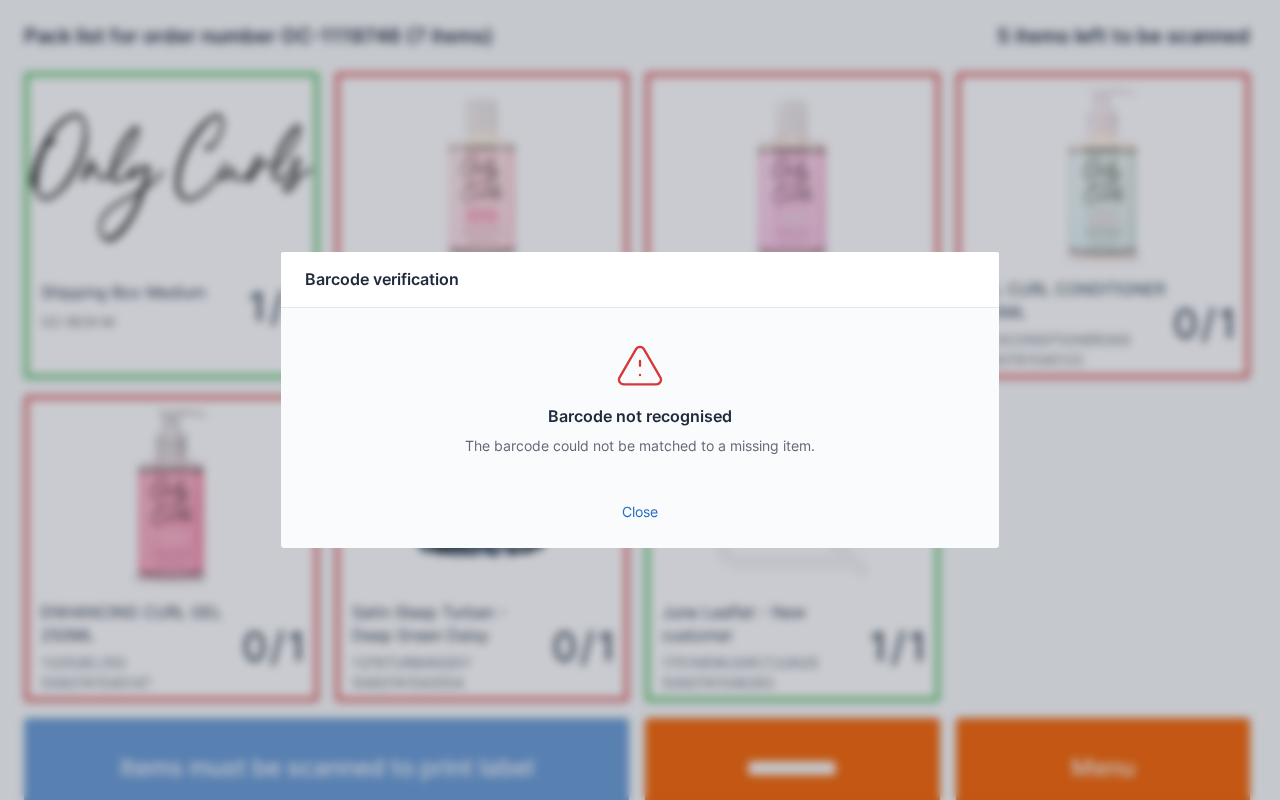click on "Close" at bounding box center (640, 512) 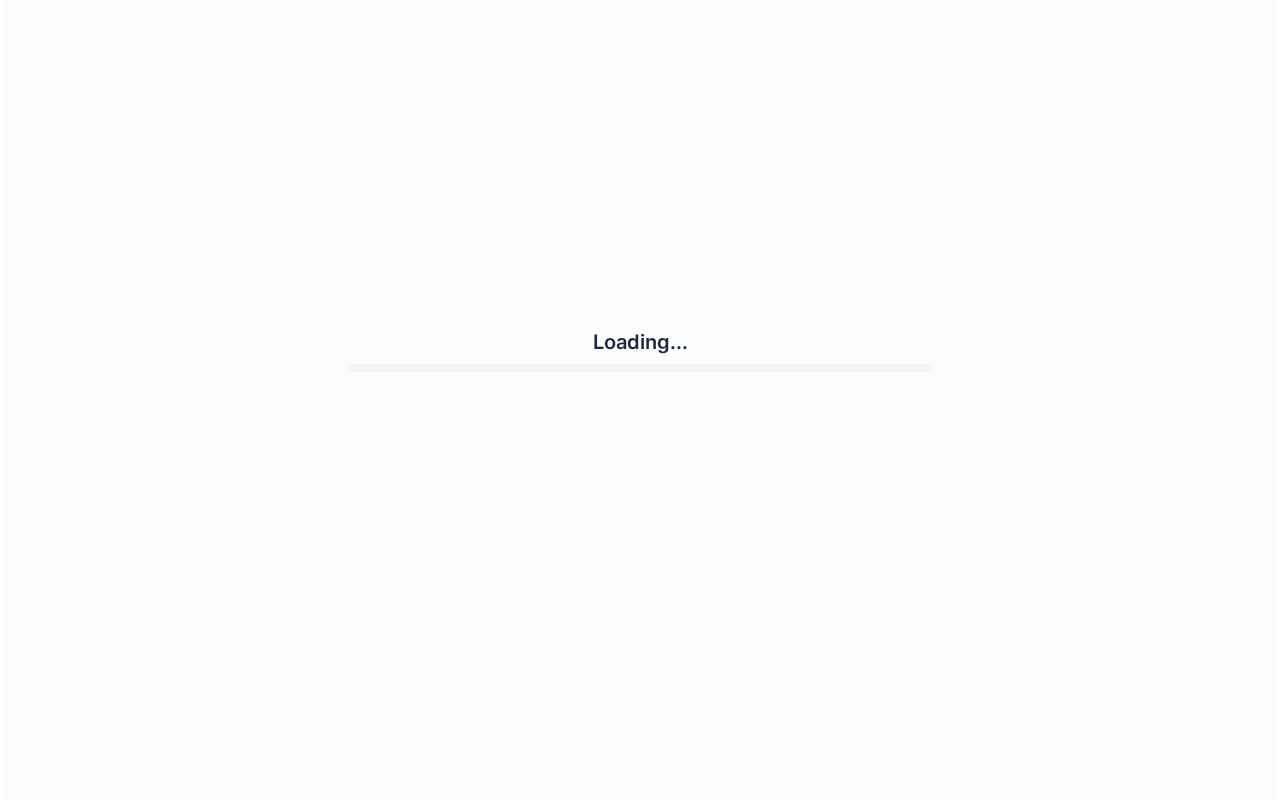 scroll, scrollTop: 0, scrollLeft: 0, axis: both 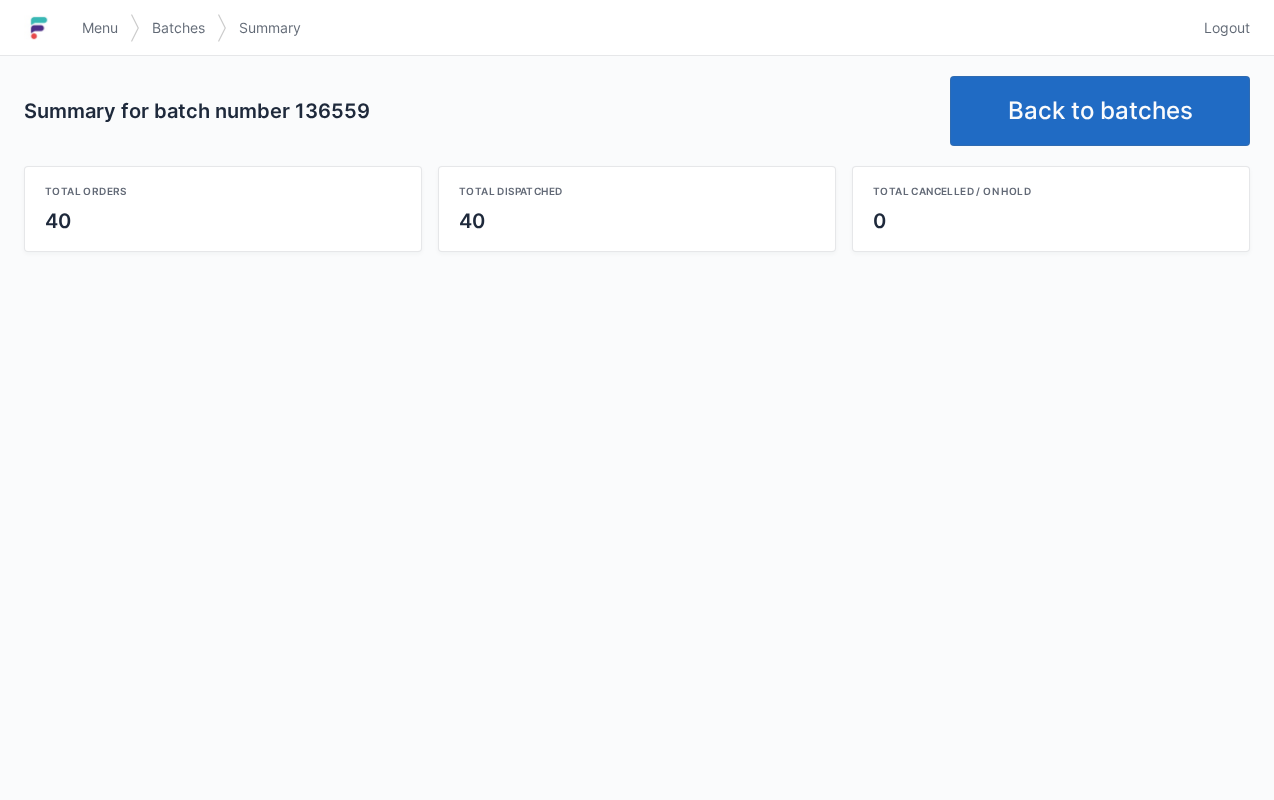 click on "Back to batches" at bounding box center (1100, 111) 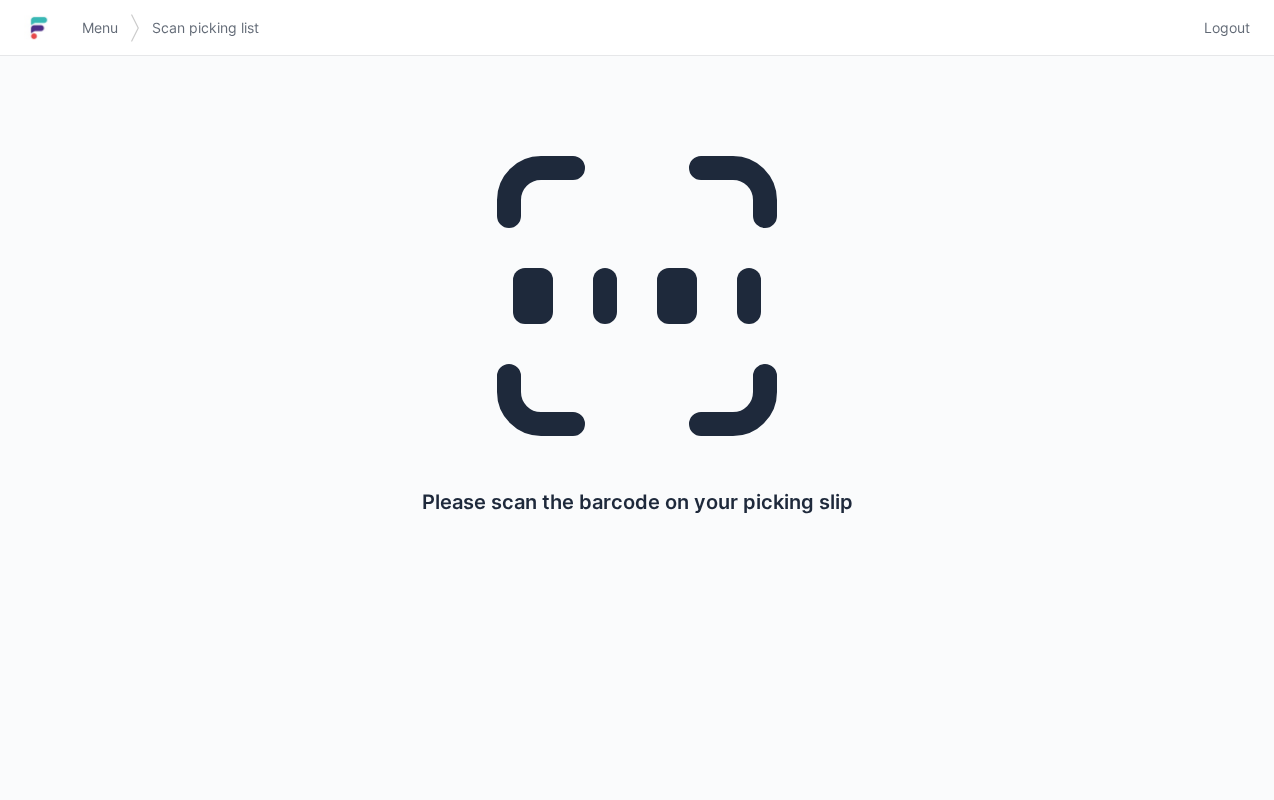 scroll, scrollTop: 0, scrollLeft: 0, axis: both 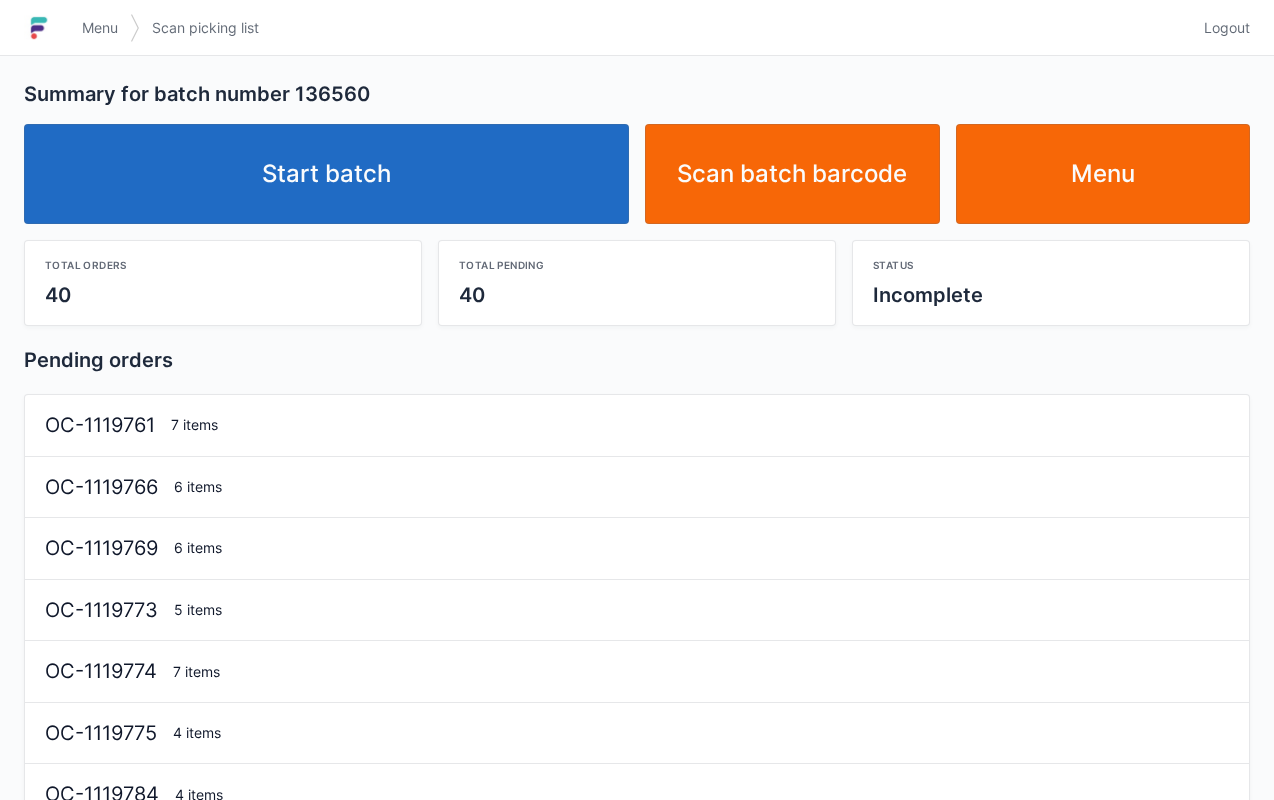 click on "Start batch" at bounding box center (326, 174) 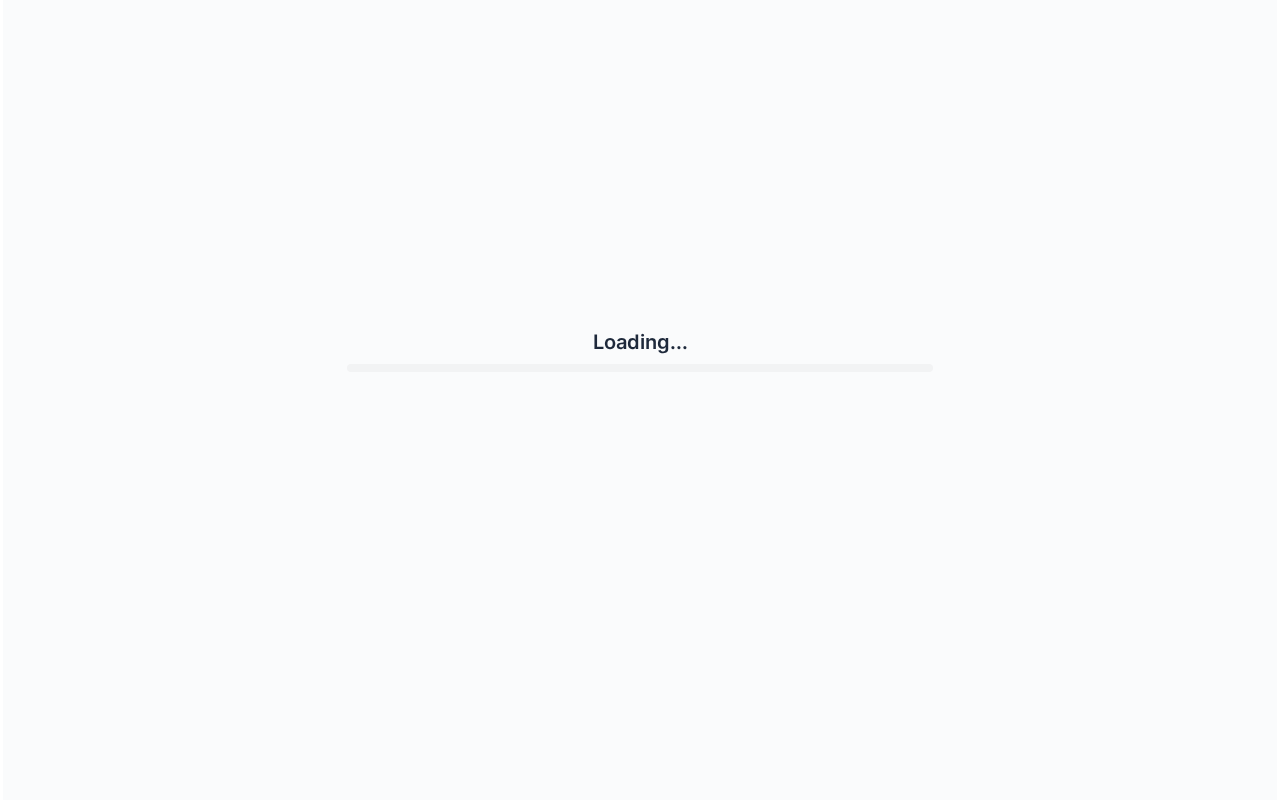 scroll, scrollTop: 0, scrollLeft: 0, axis: both 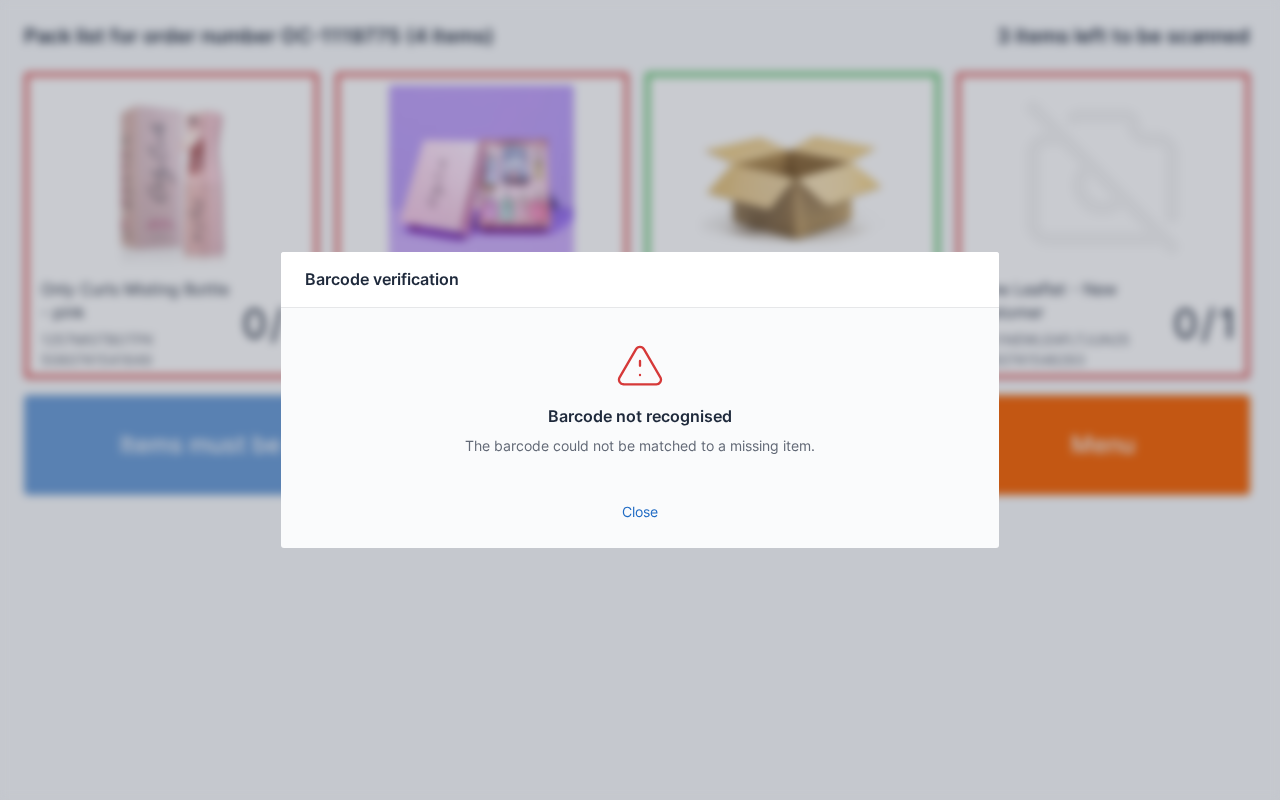 click on "Barcode not recognised The barcode could not be matched to a missing item." at bounding box center (640, 398) 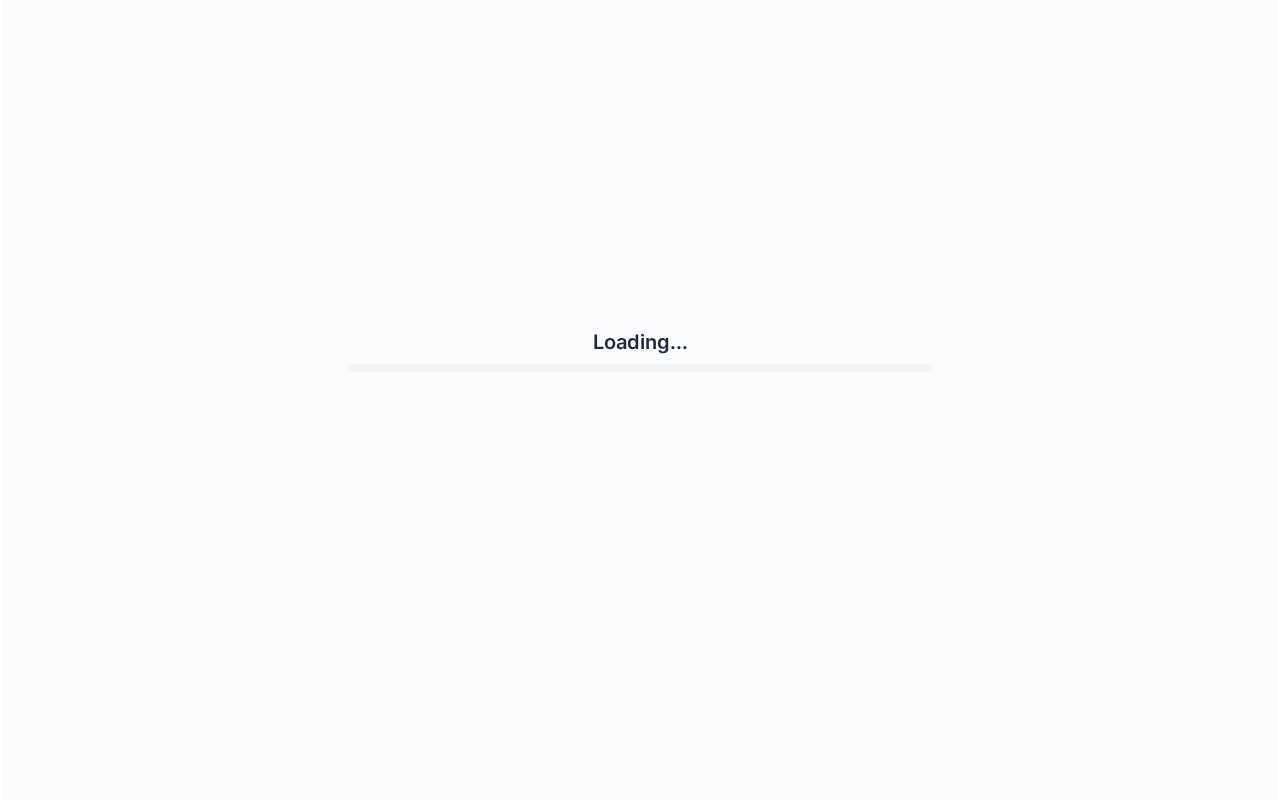 scroll, scrollTop: 0, scrollLeft: 0, axis: both 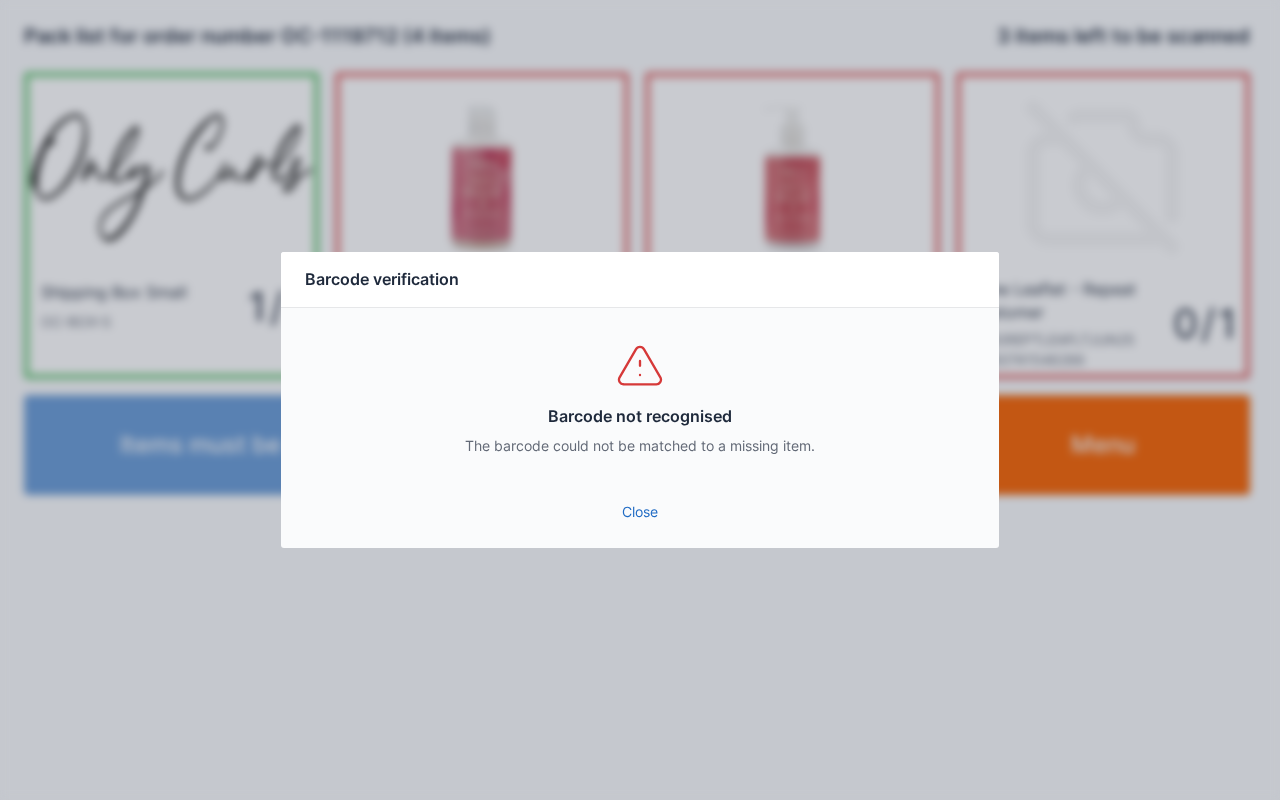 click on "Barcode not recognised The barcode could not be matched to a missing item." at bounding box center (640, 398) 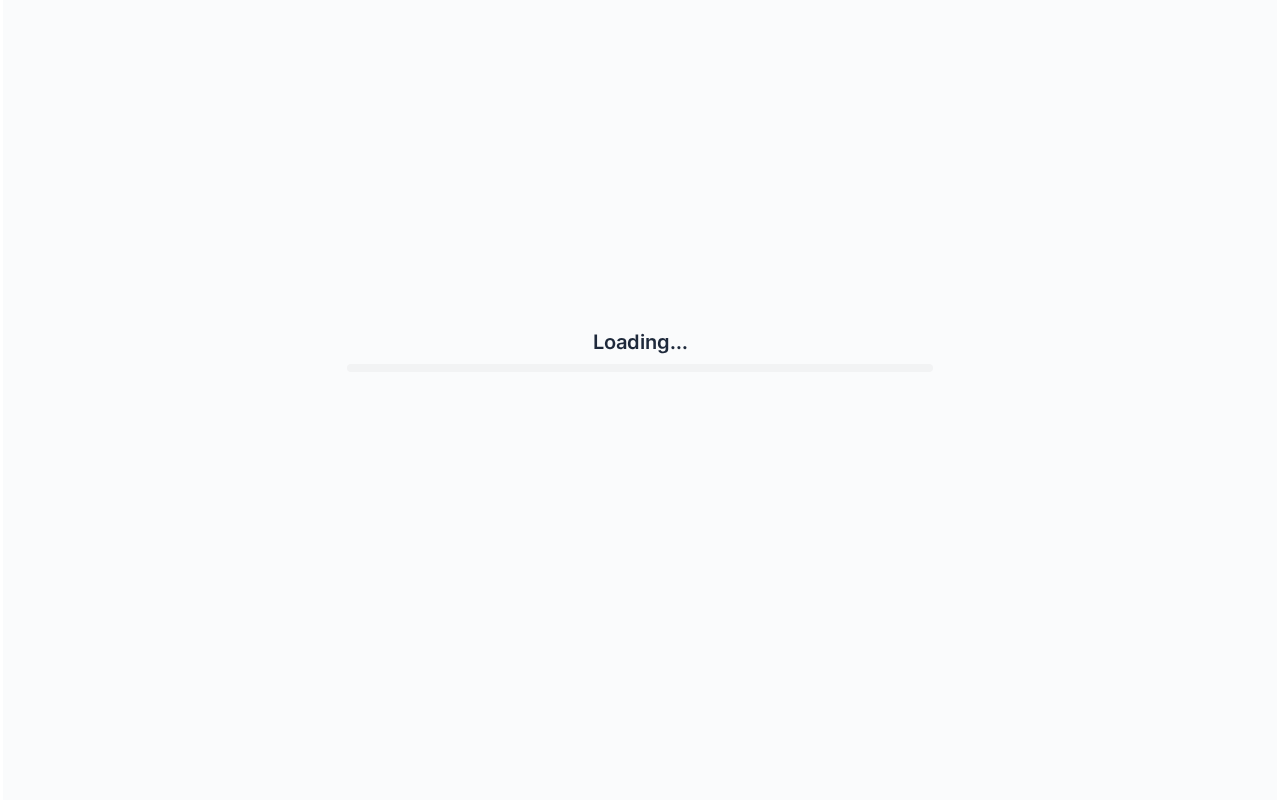 scroll, scrollTop: 0, scrollLeft: 0, axis: both 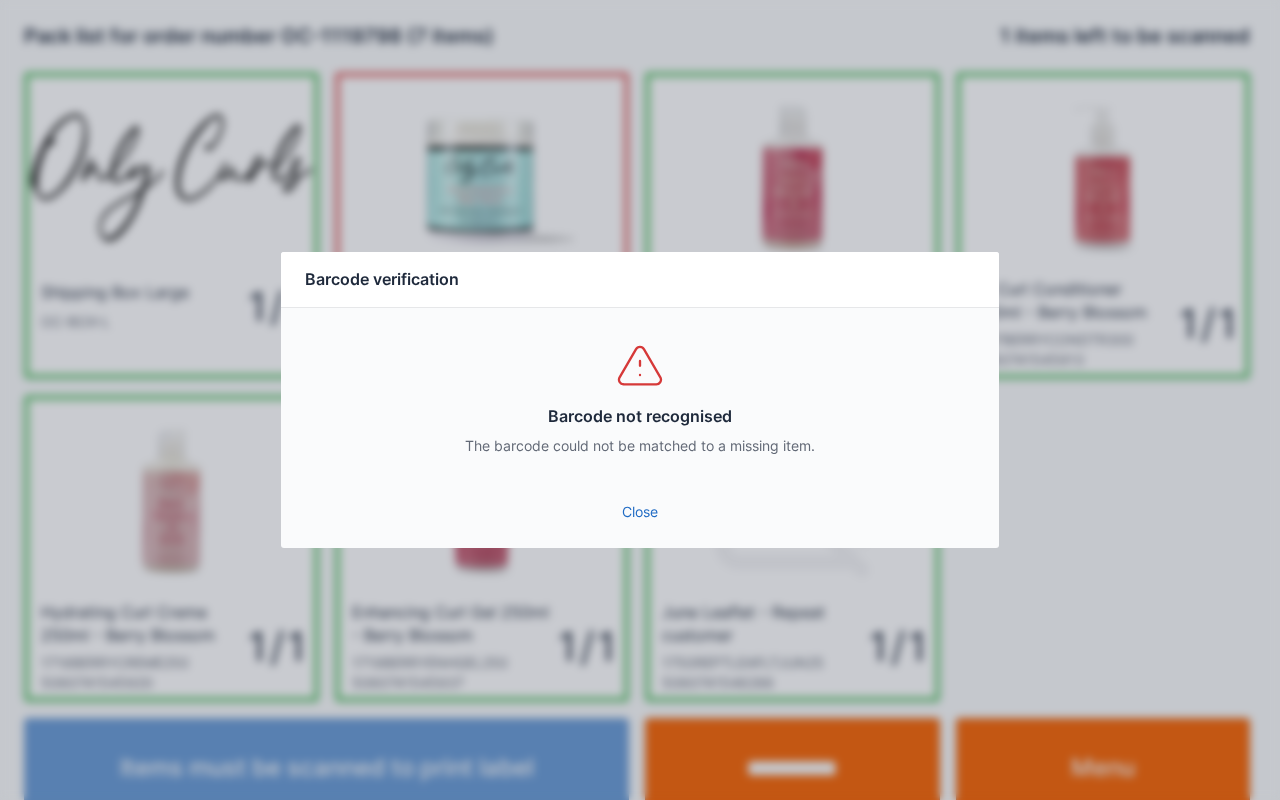 click on "Close" at bounding box center (640, 512) 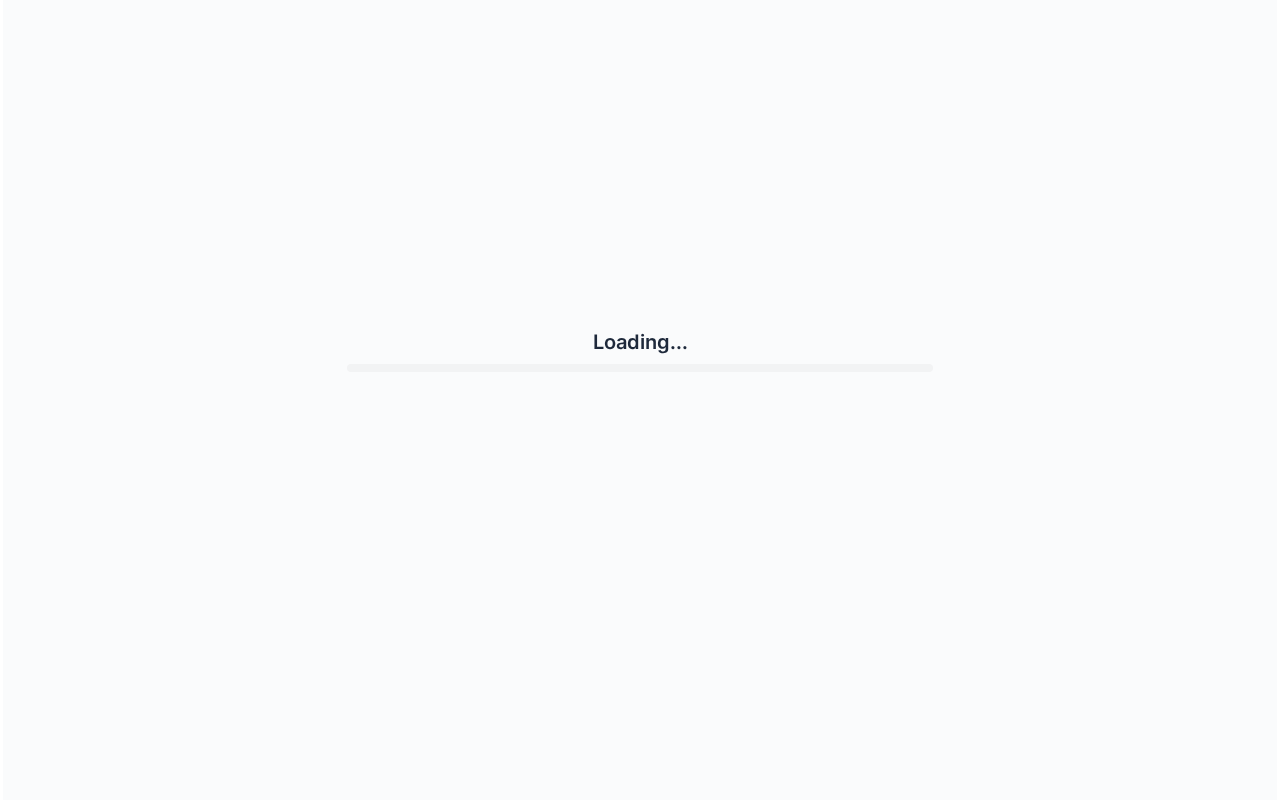 scroll, scrollTop: 0, scrollLeft: 0, axis: both 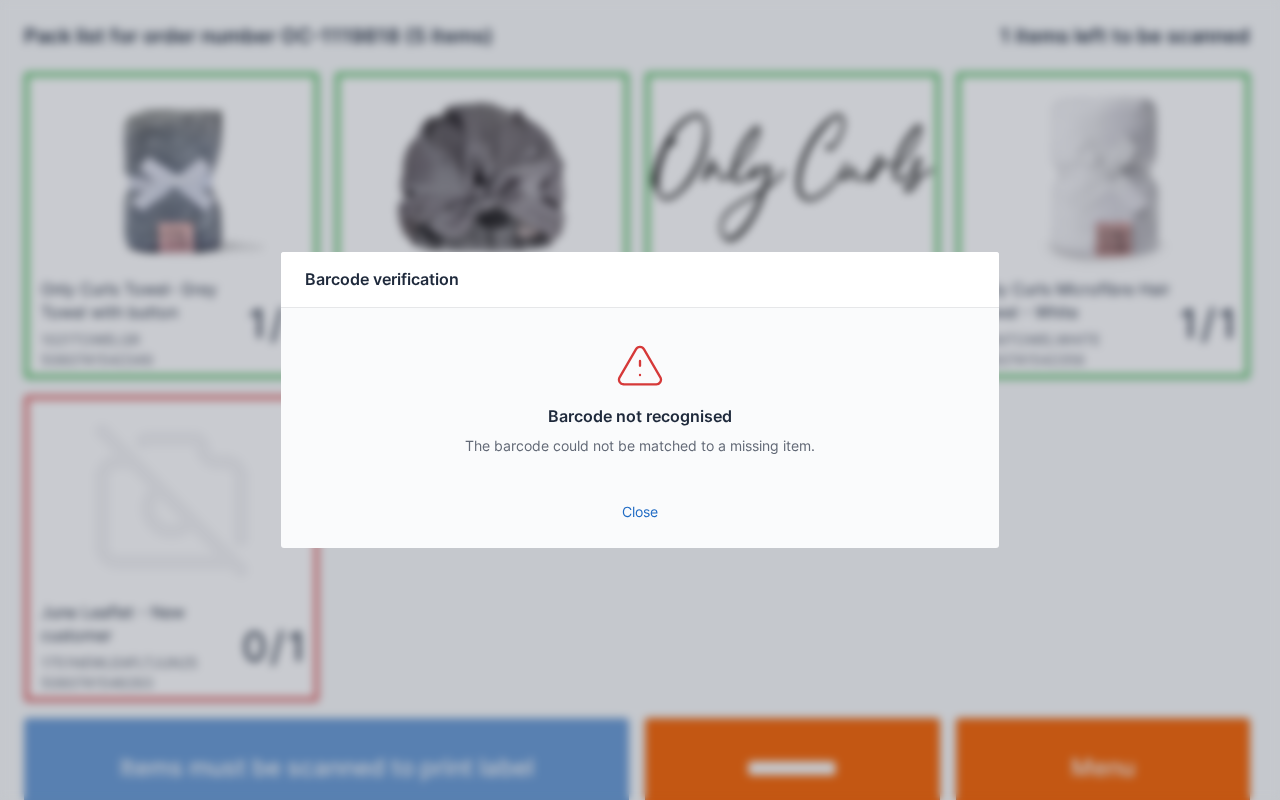 click on "Close" at bounding box center (640, 512) 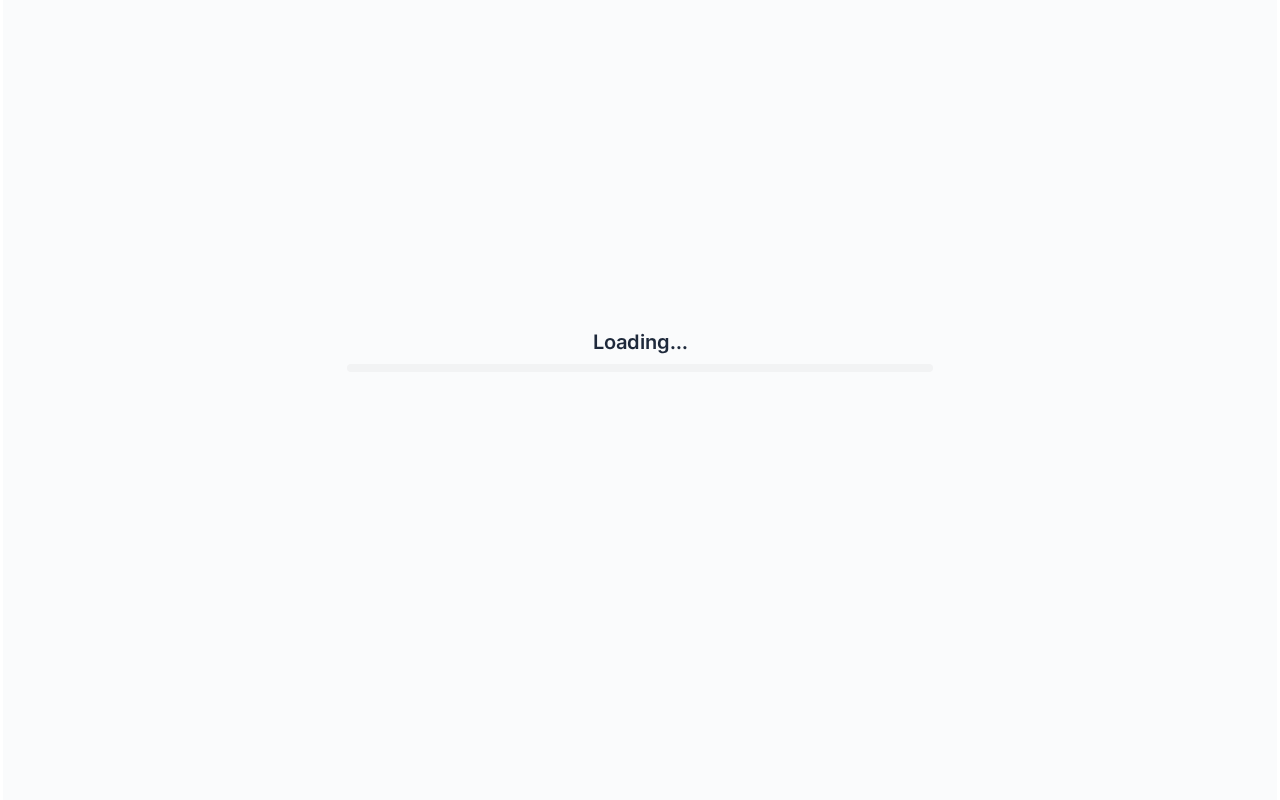 scroll, scrollTop: 0, scrollLeft: 0, axis: both 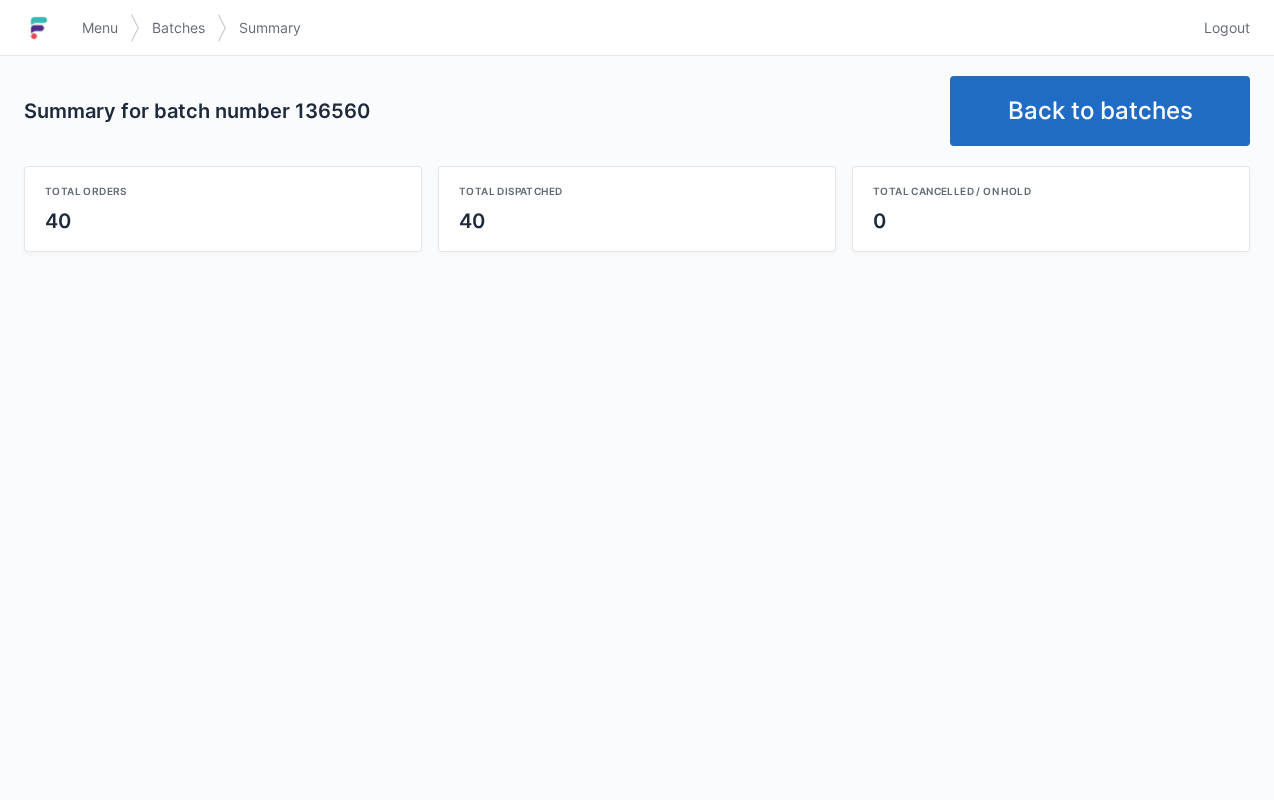 click on "Back to batches" at bounding box center [1100, 111] 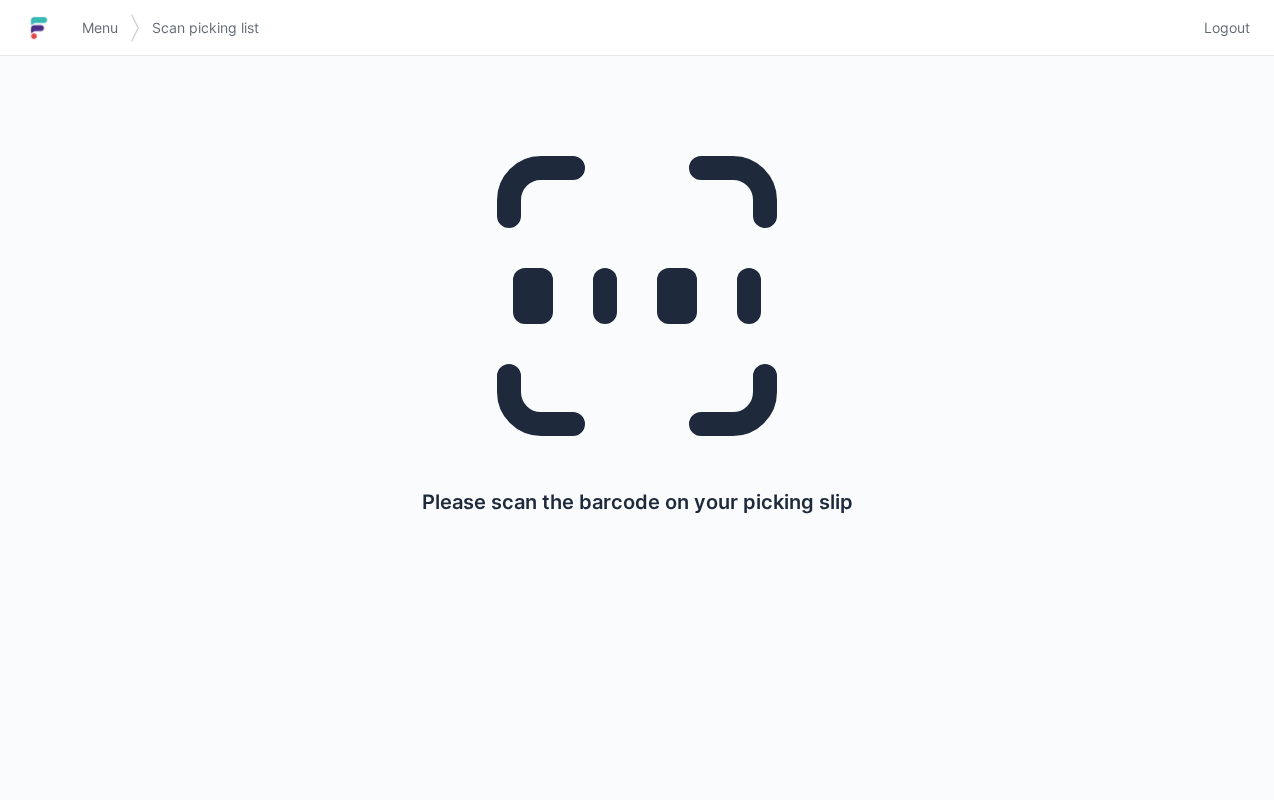 scroll, scrollTop: 0, scrollLeft: 0, axis: both 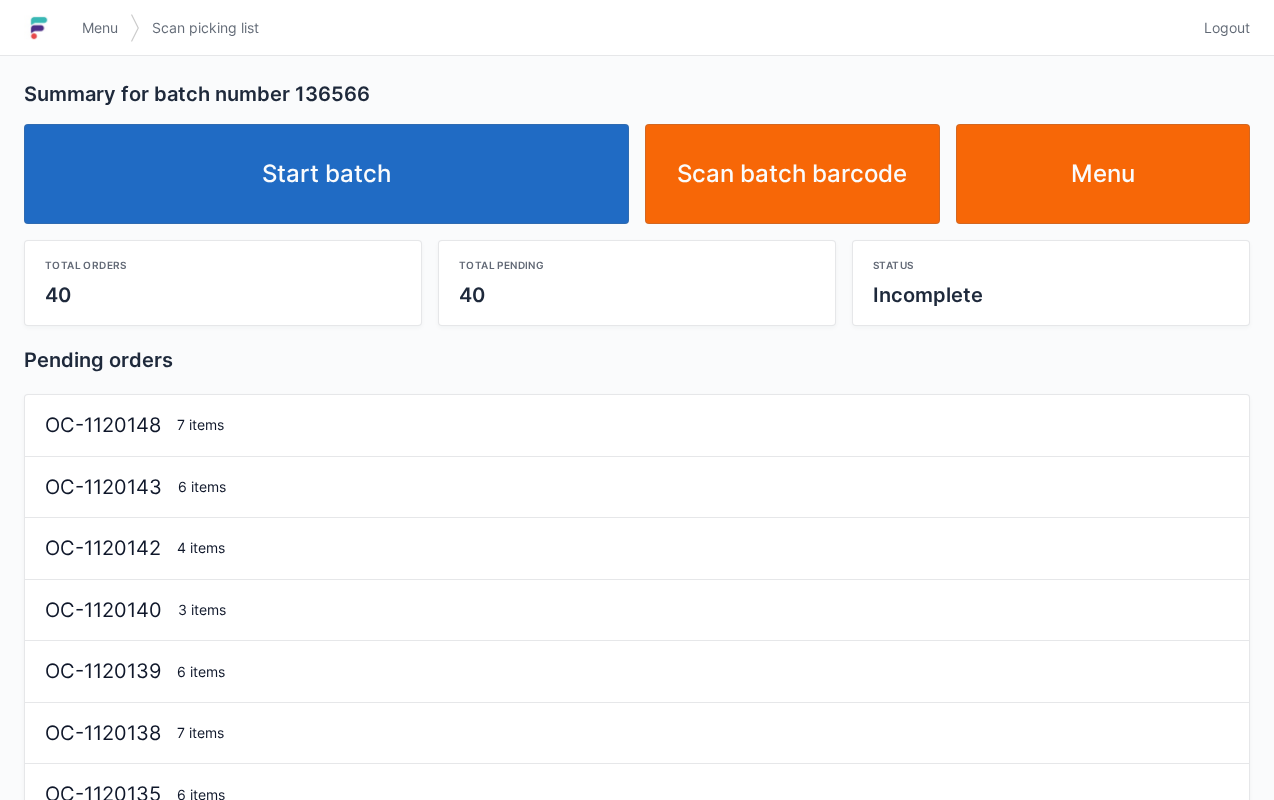 click on "Start batch" at bounding box center (326, 174) 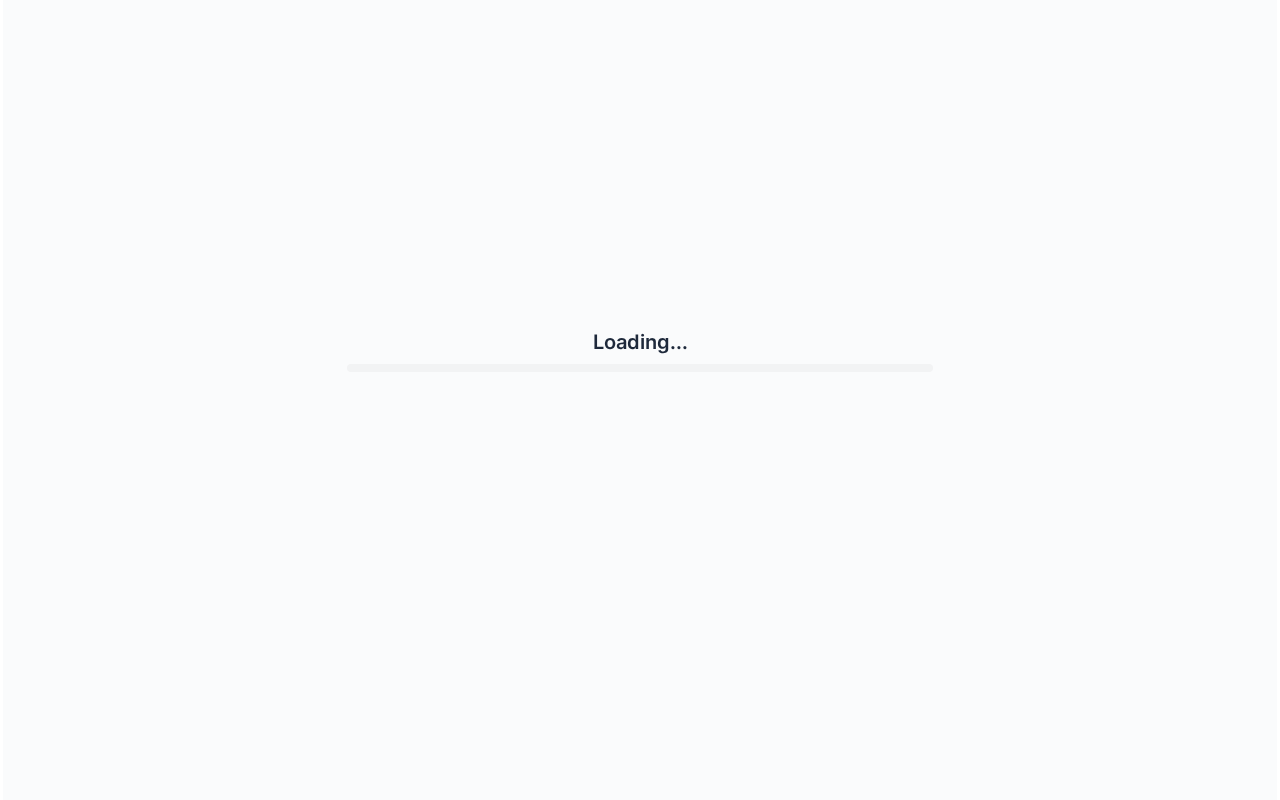 scroll, scrollTop: 0, scrollLeft: 0, axis: both 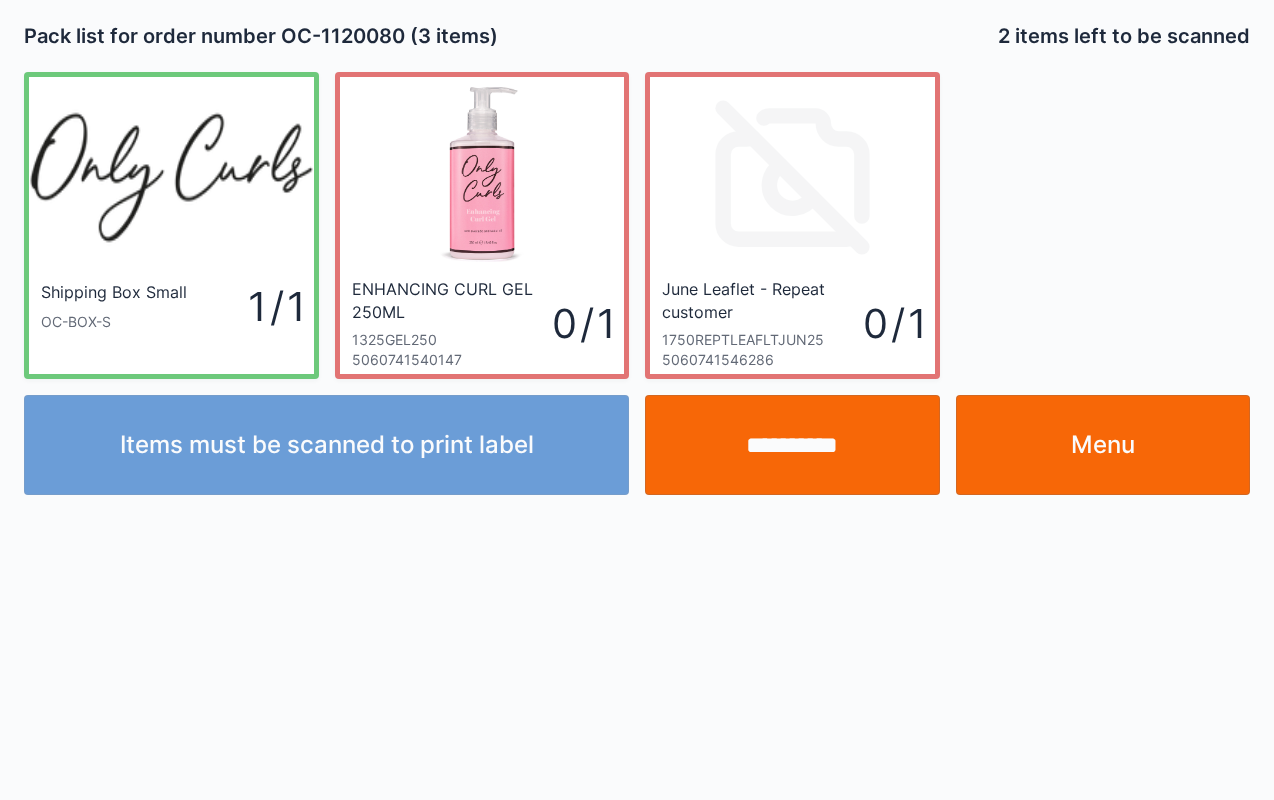 click on "Menu" at bounding box center [1103, 445] 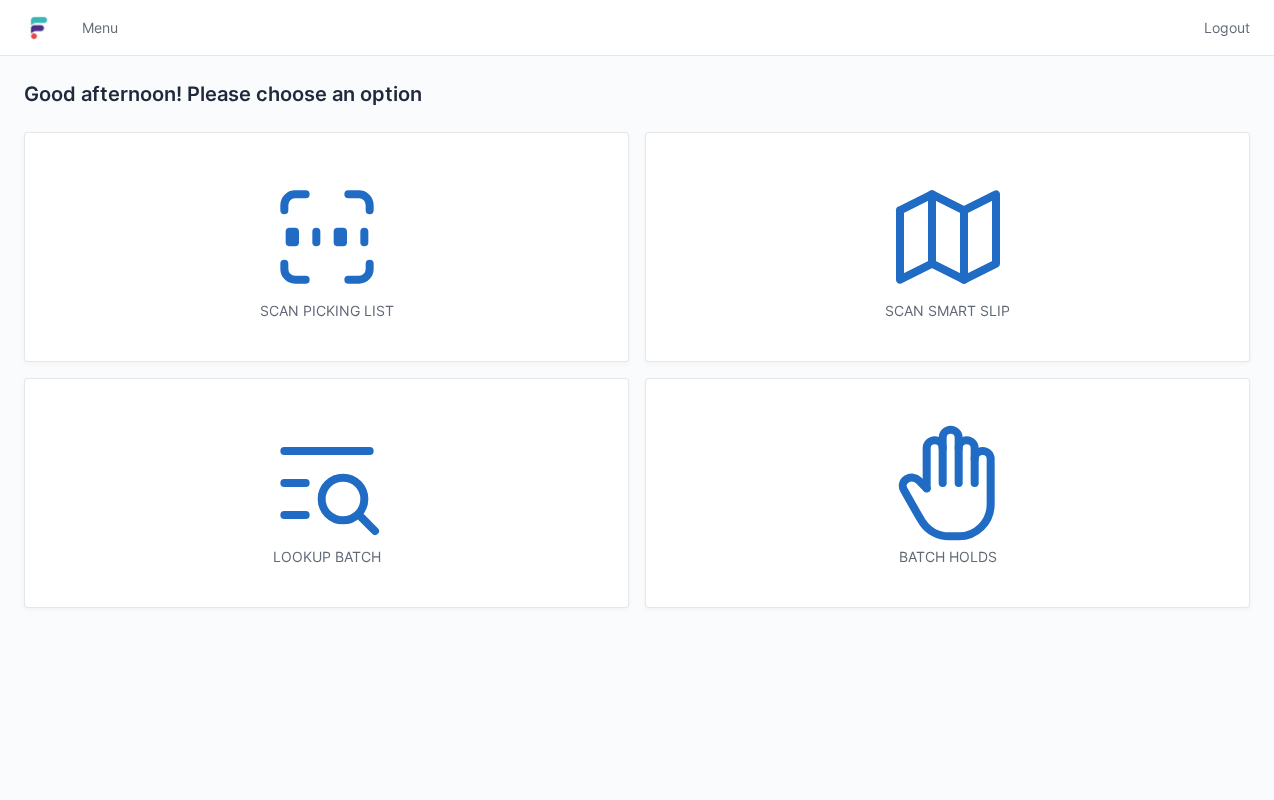 scroll, scrollTop: 0, scrollLeft: 0, axis: both 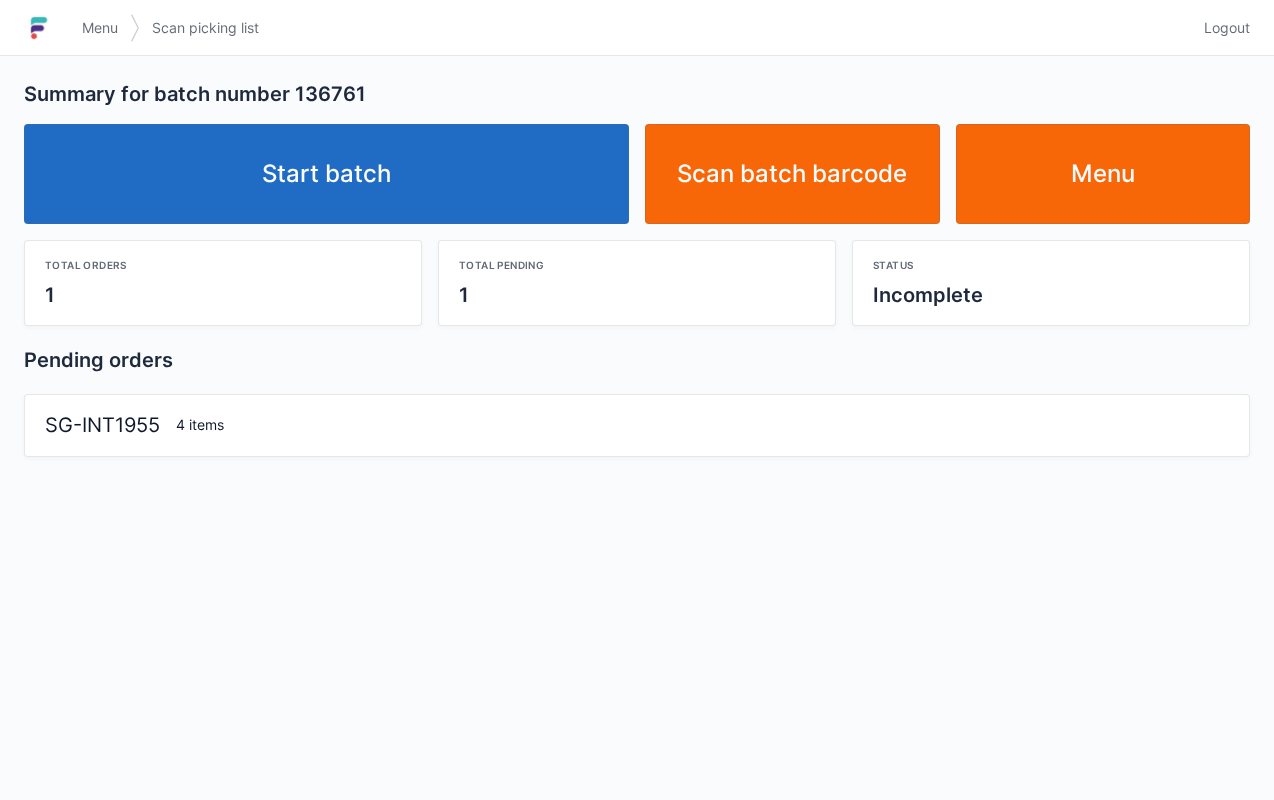 click on "Start batch" at bounding box center [326, 174] 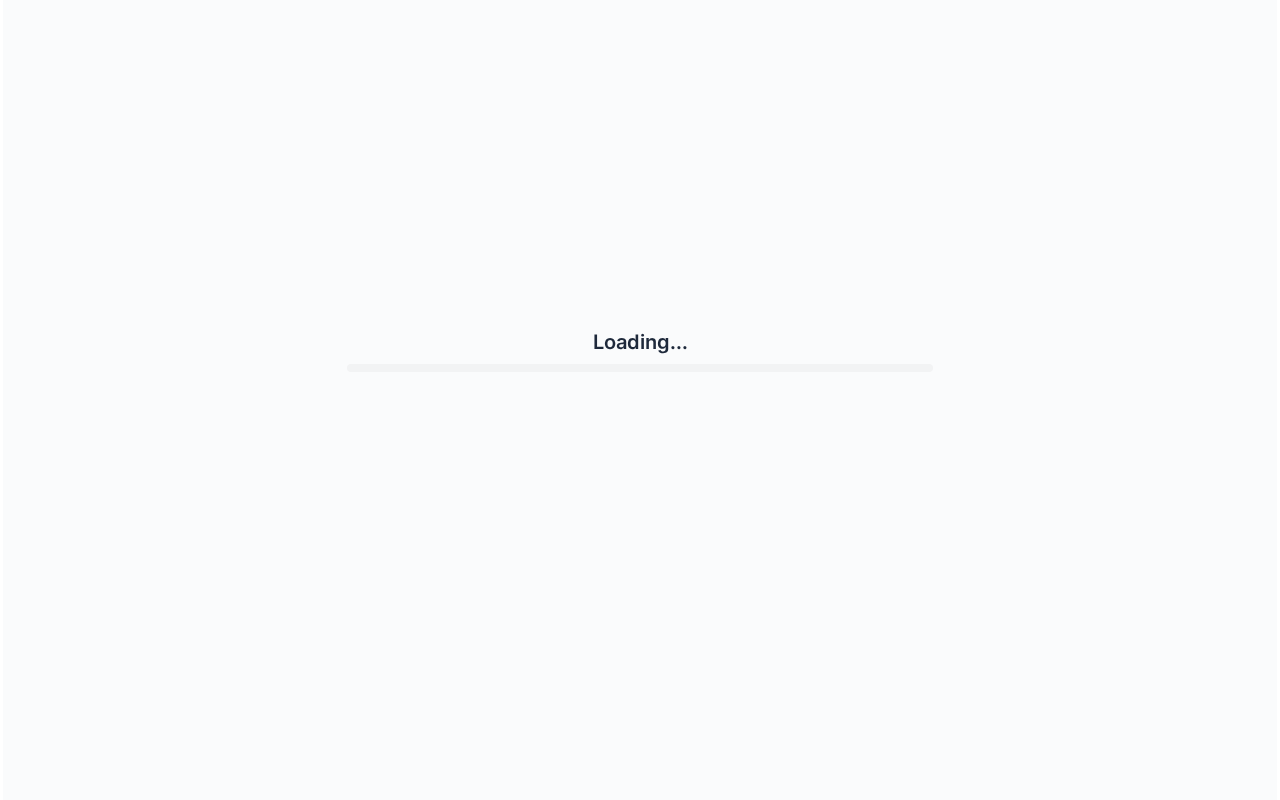scroll, scrollTop: 0, scrollLeft: 0, axis: both 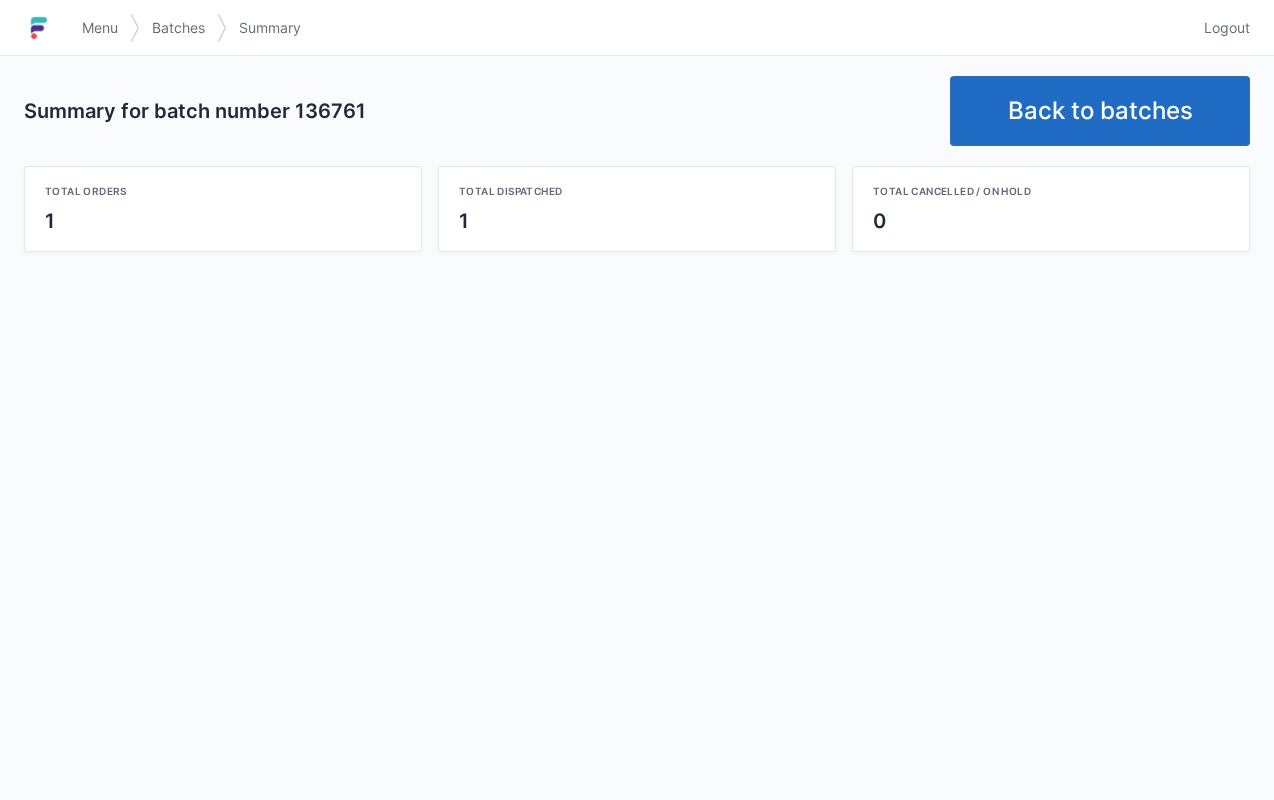 click on "Back to batches" at bounding box center [1100, 111] 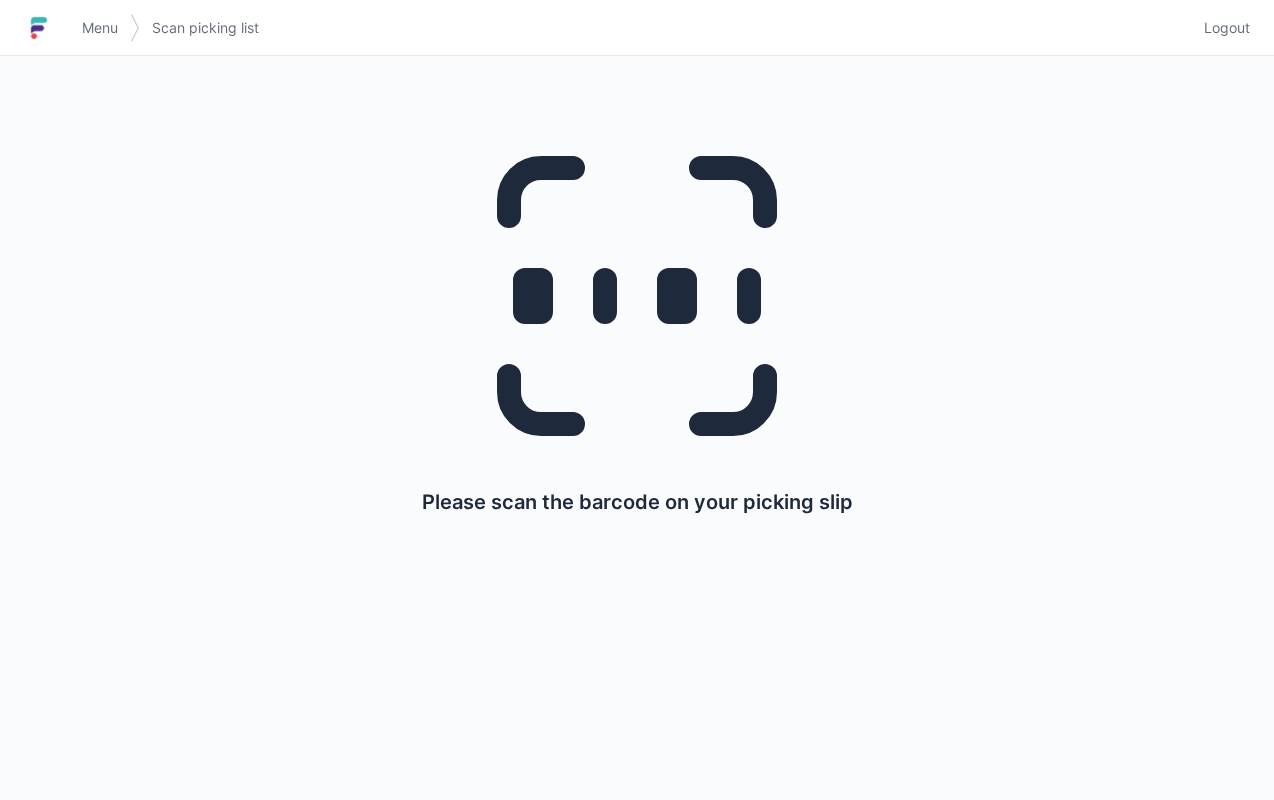 scroll, scrollTop: 0, scrollLeft: 0, axis: both 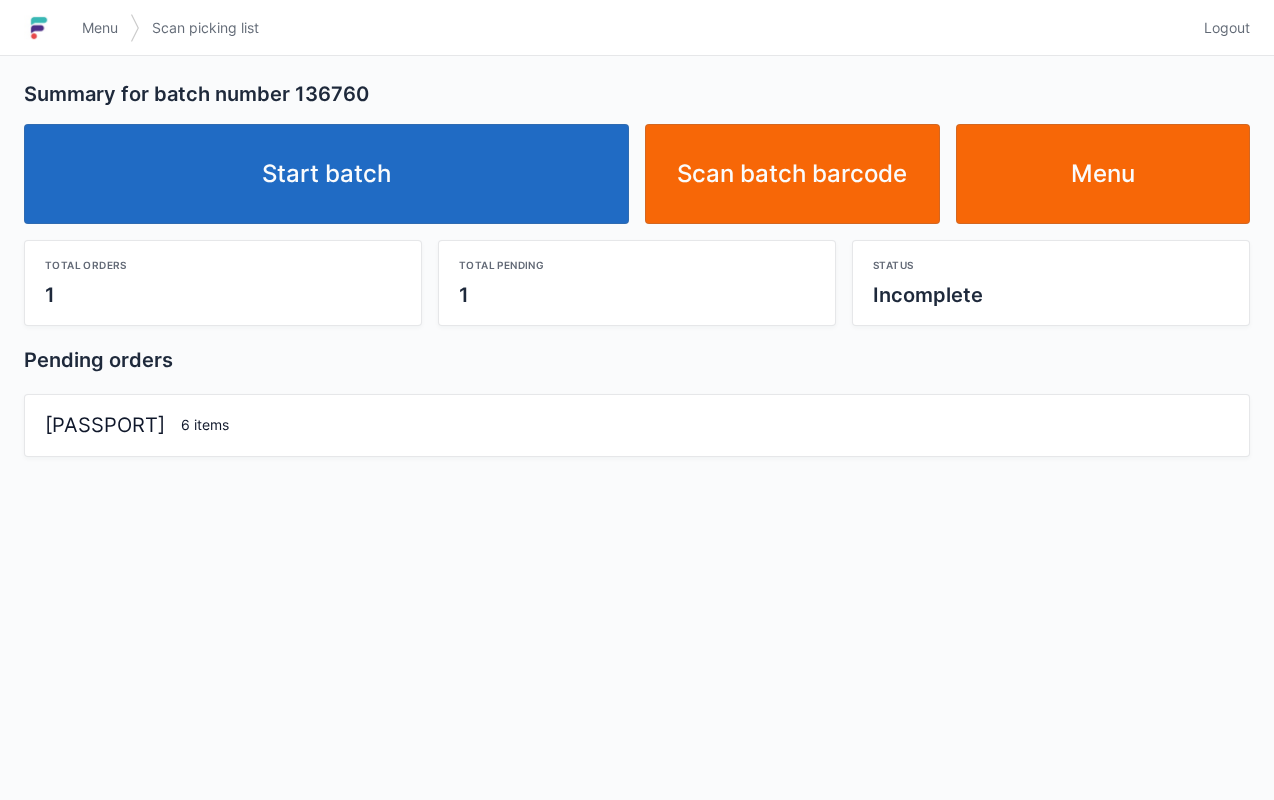 click on "Start batch" at bounding box center (326, 174) 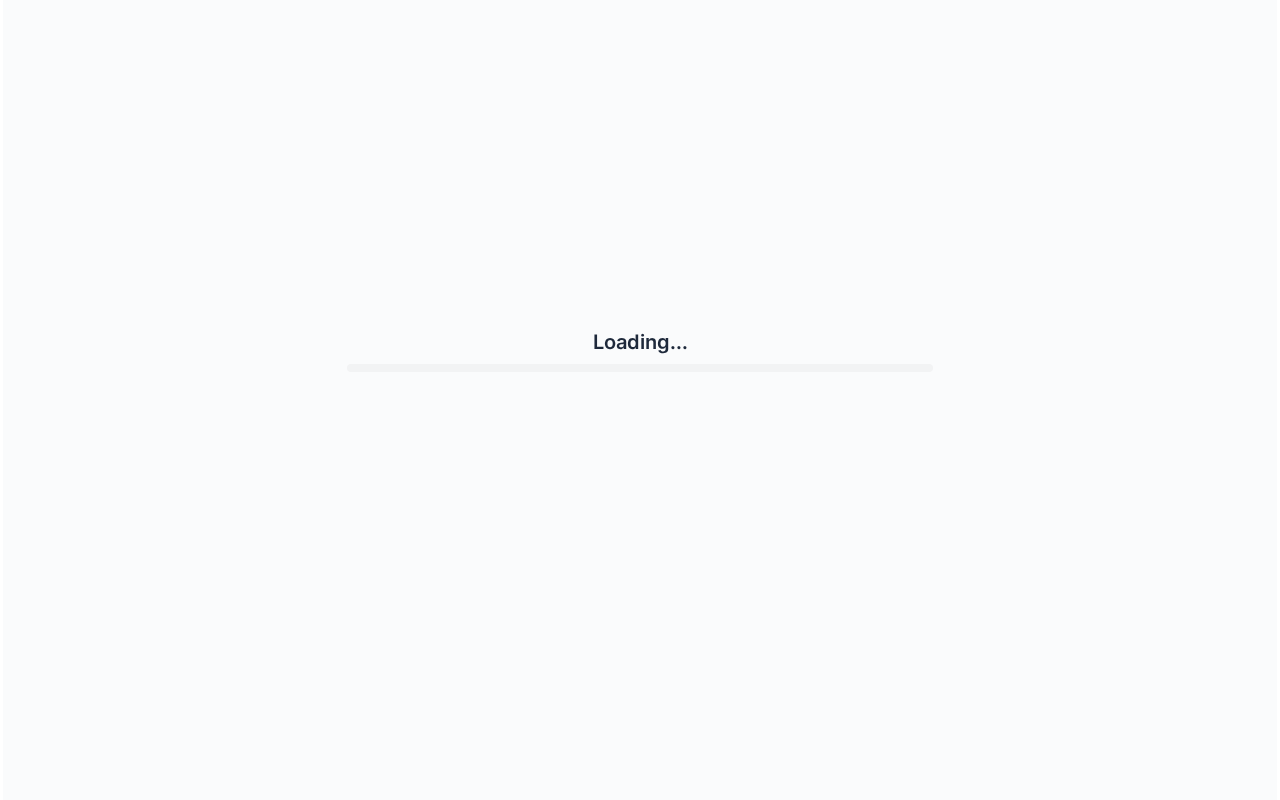 scroll, scrollTop: 0, scrollLeft: 0, axis: both 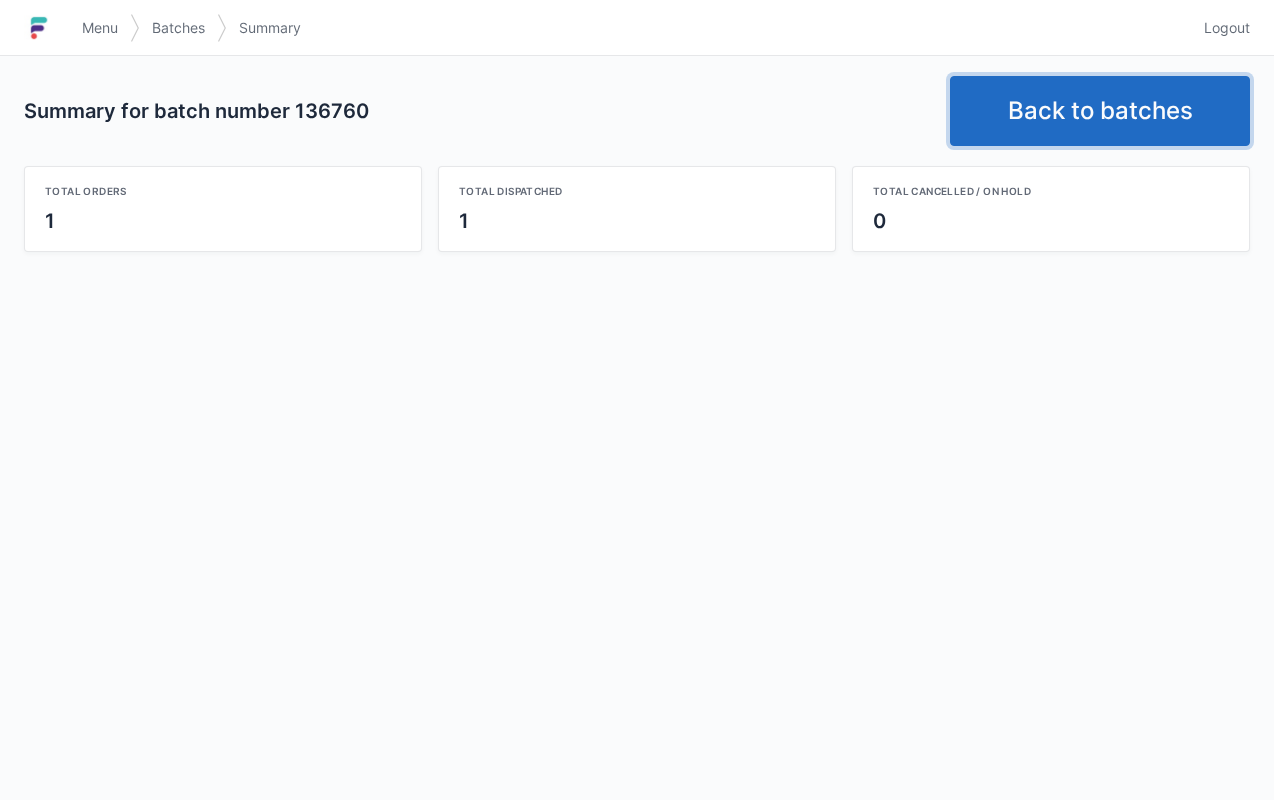 click on "Back to batches" at bounding box center (1100, 111) 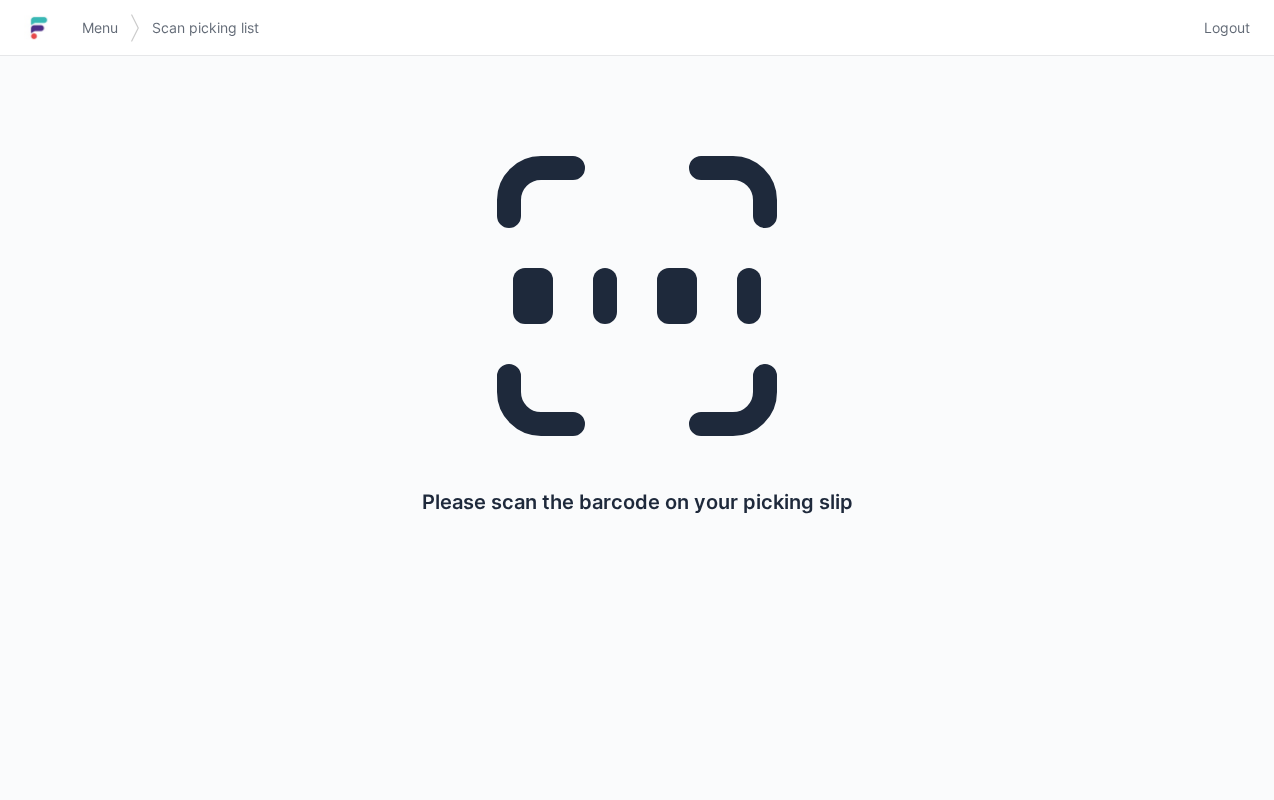 scroll, scrollTop: 0, scrollLeft: 0, axis: both 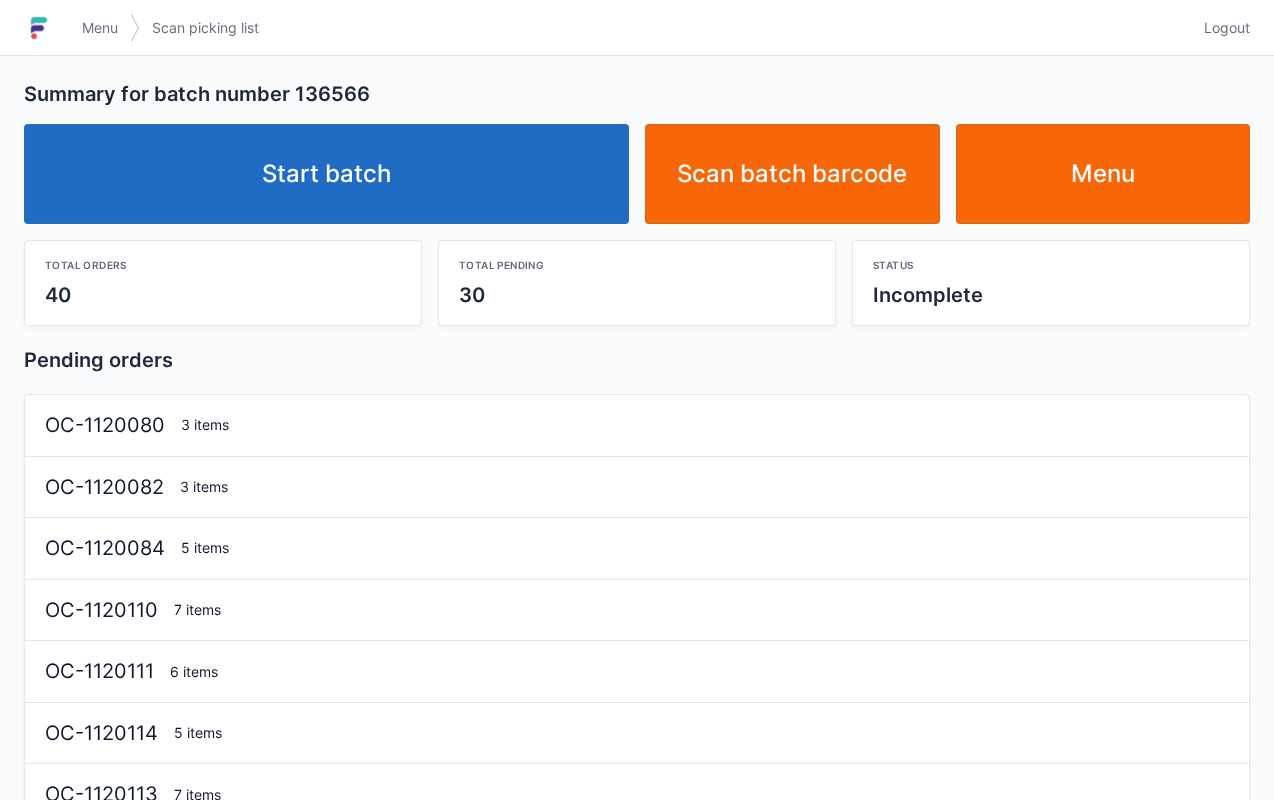 click on "Start batch" at bounding box center (326, 174) 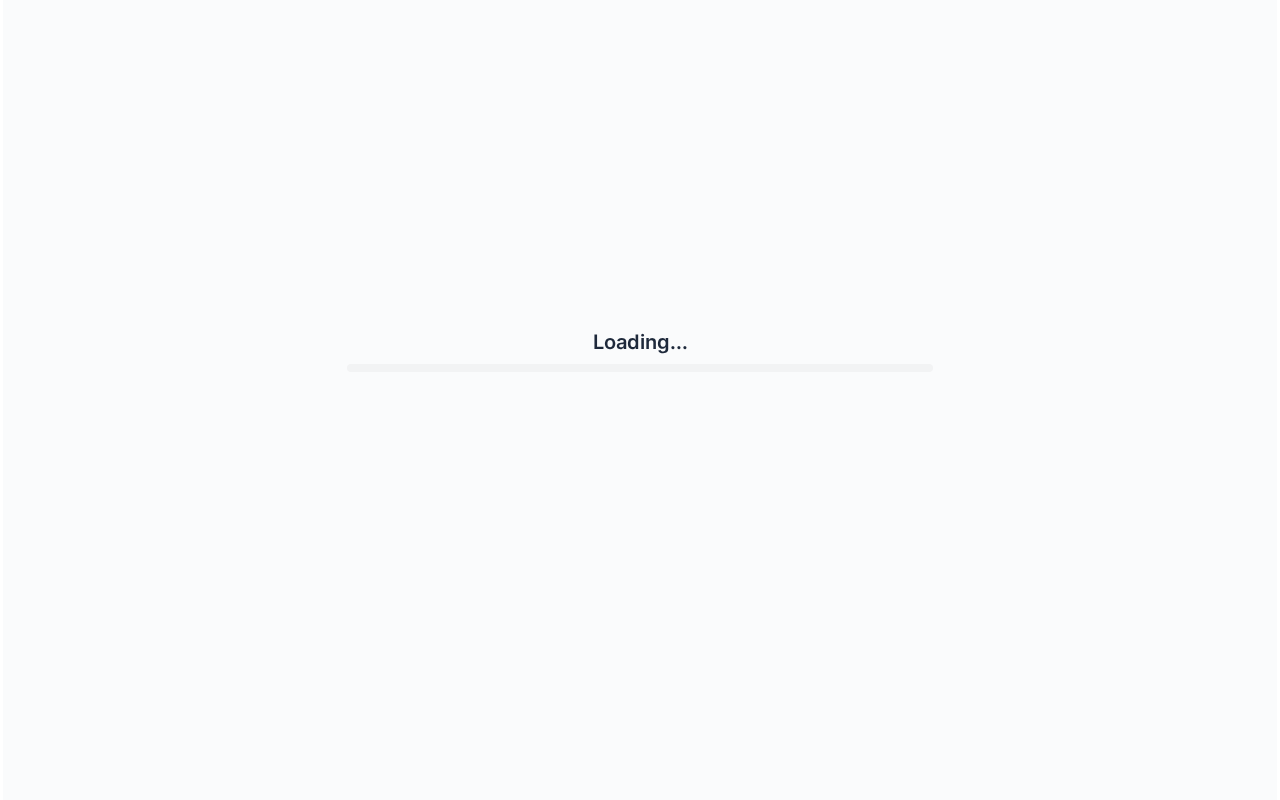 scroll, scrollTop: 0, scrollLeft: 0, axis: both 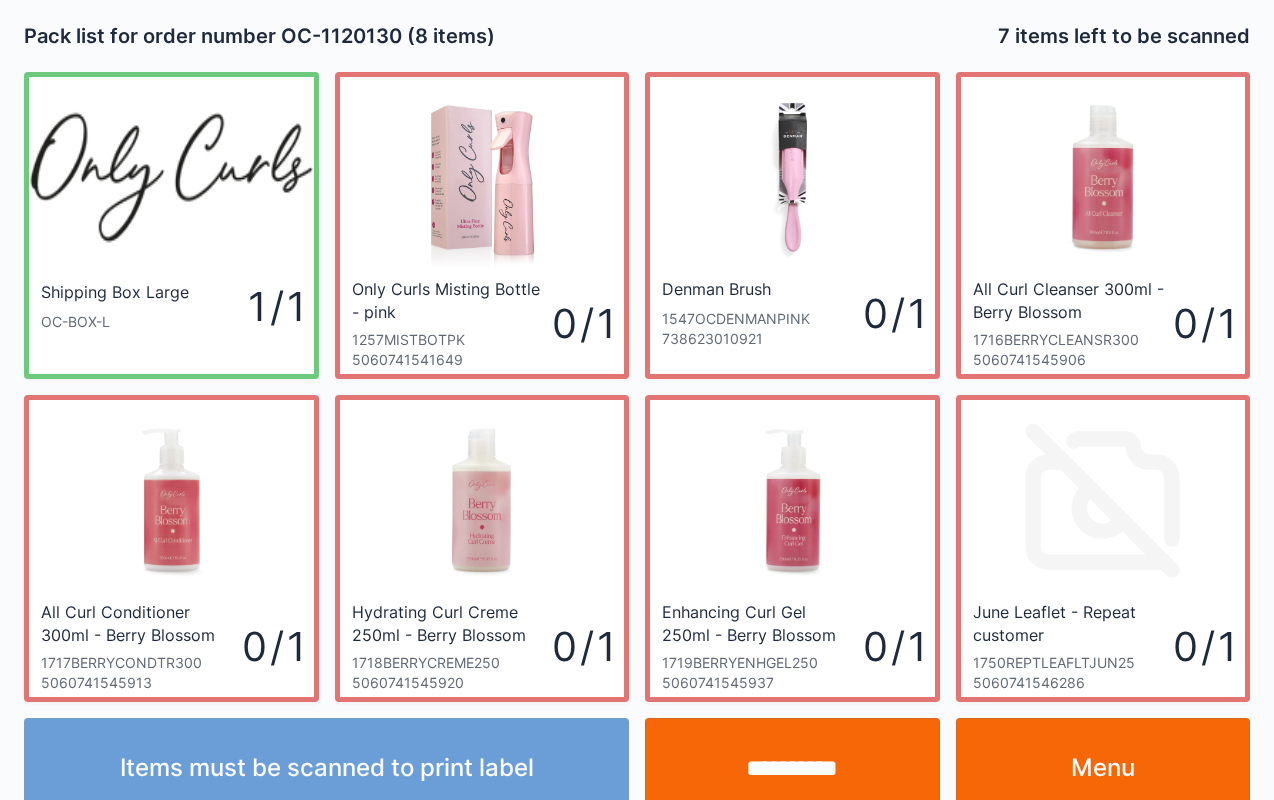 click on "Menu" at bounding box center [1103, 768] 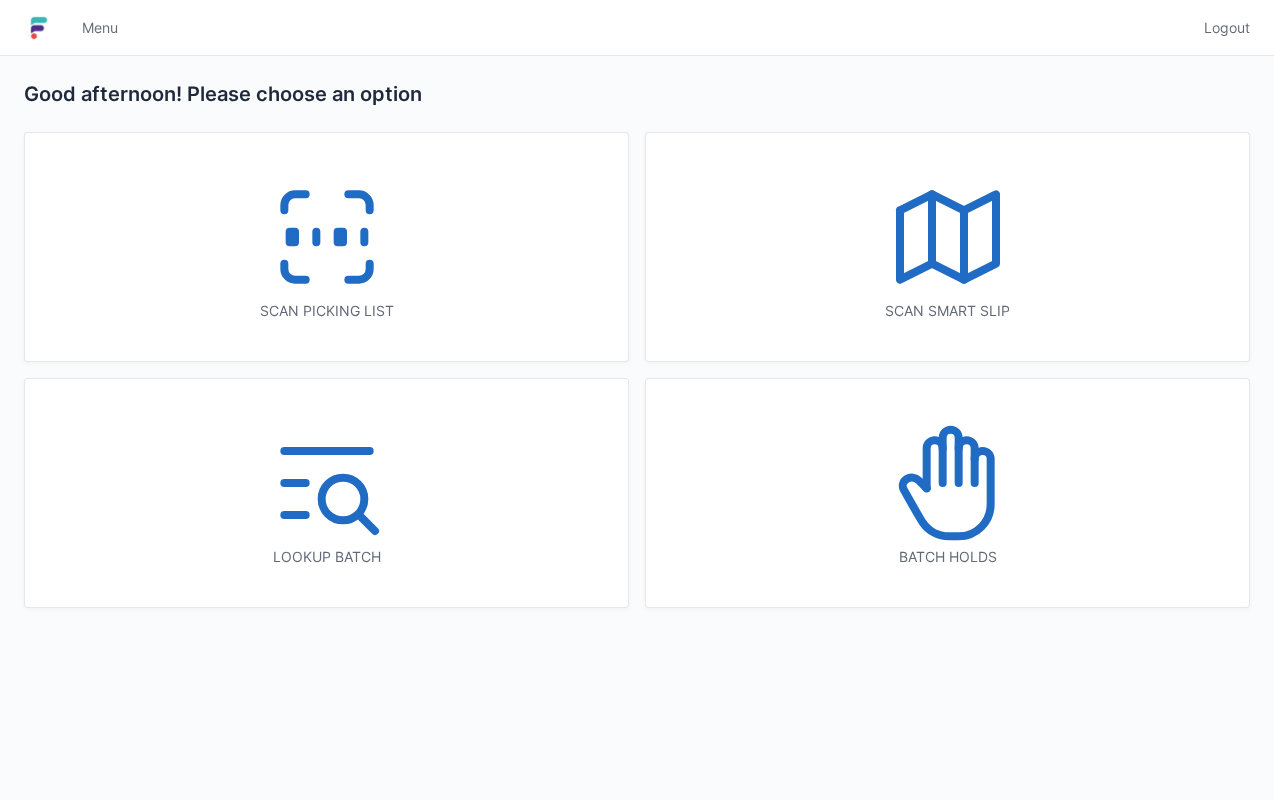 scroll, scrollTop: 0, scrollLeft: 0, axis: both 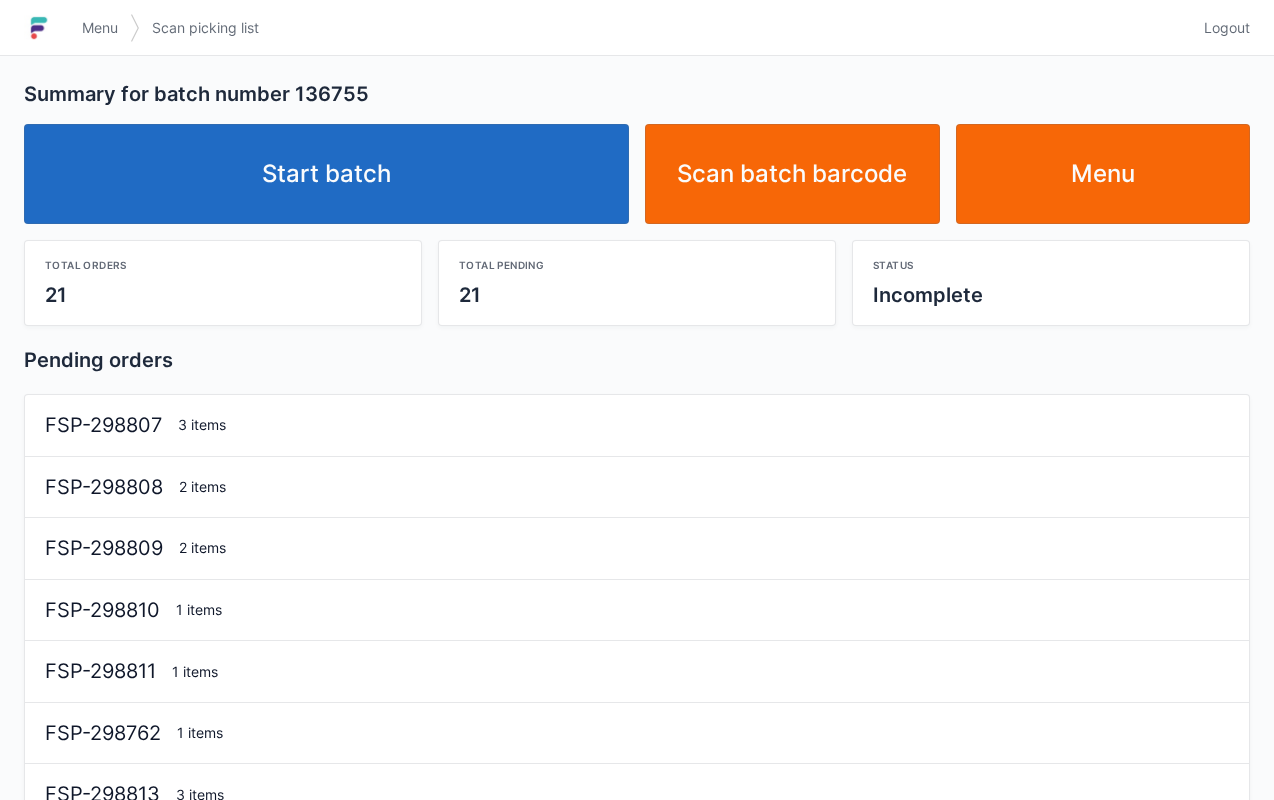 click on "Start batch" at bounding box center [326, 174] 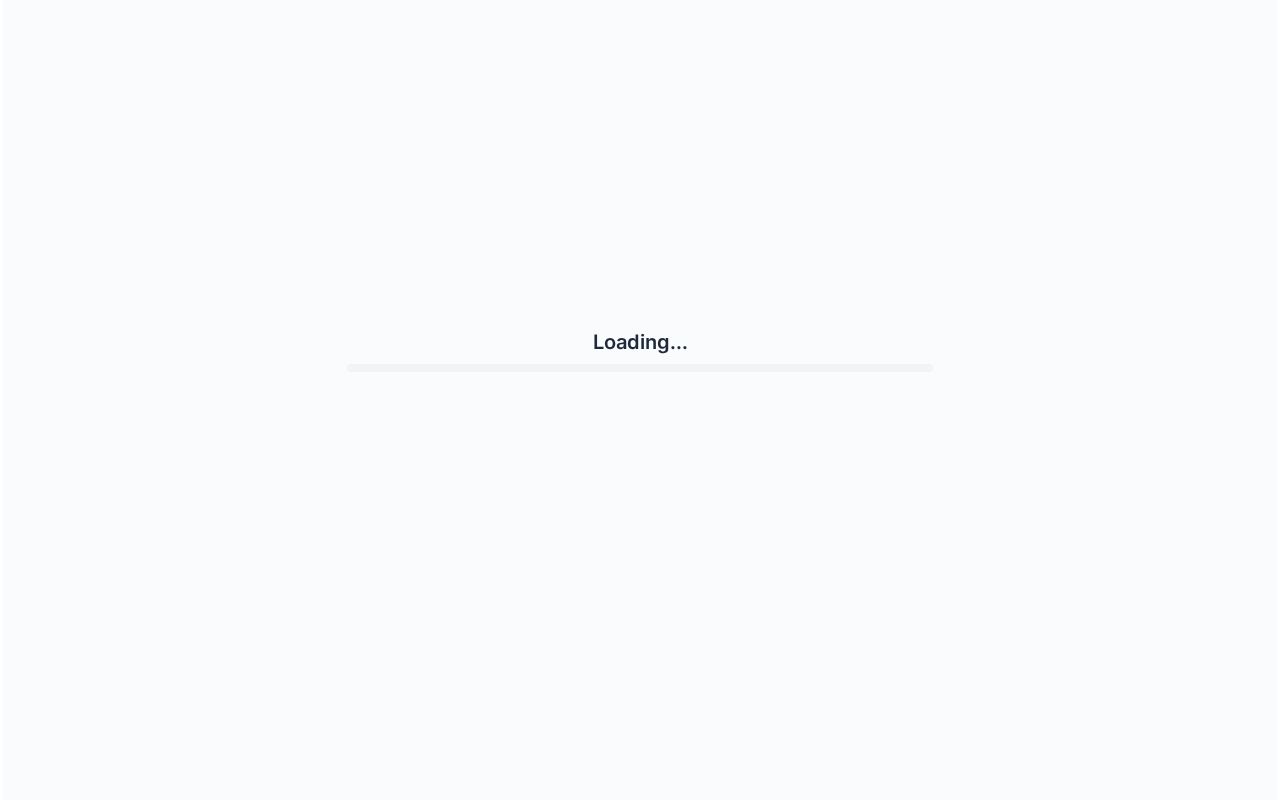 scroll, scrollTop: 0, scrollLeft: 0, axis: both 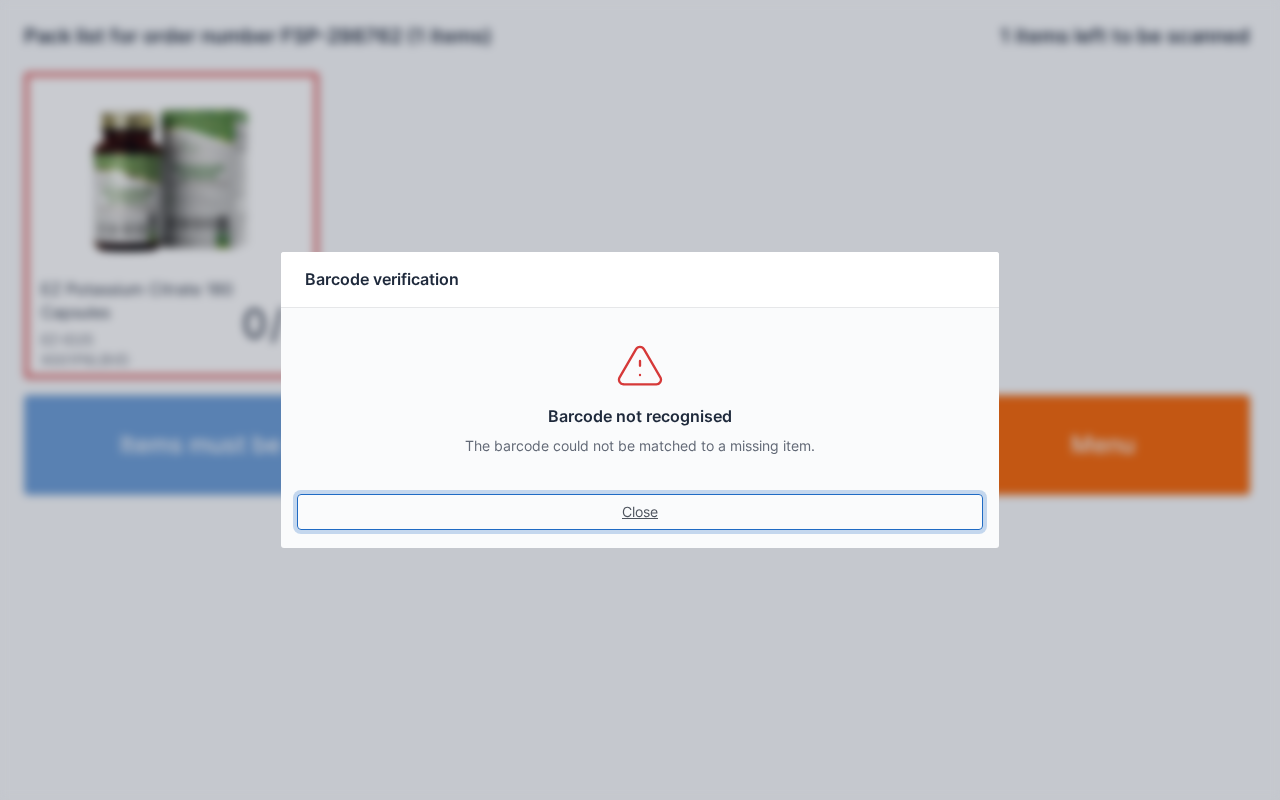 click on "Close" at bounding box center [640, 512] 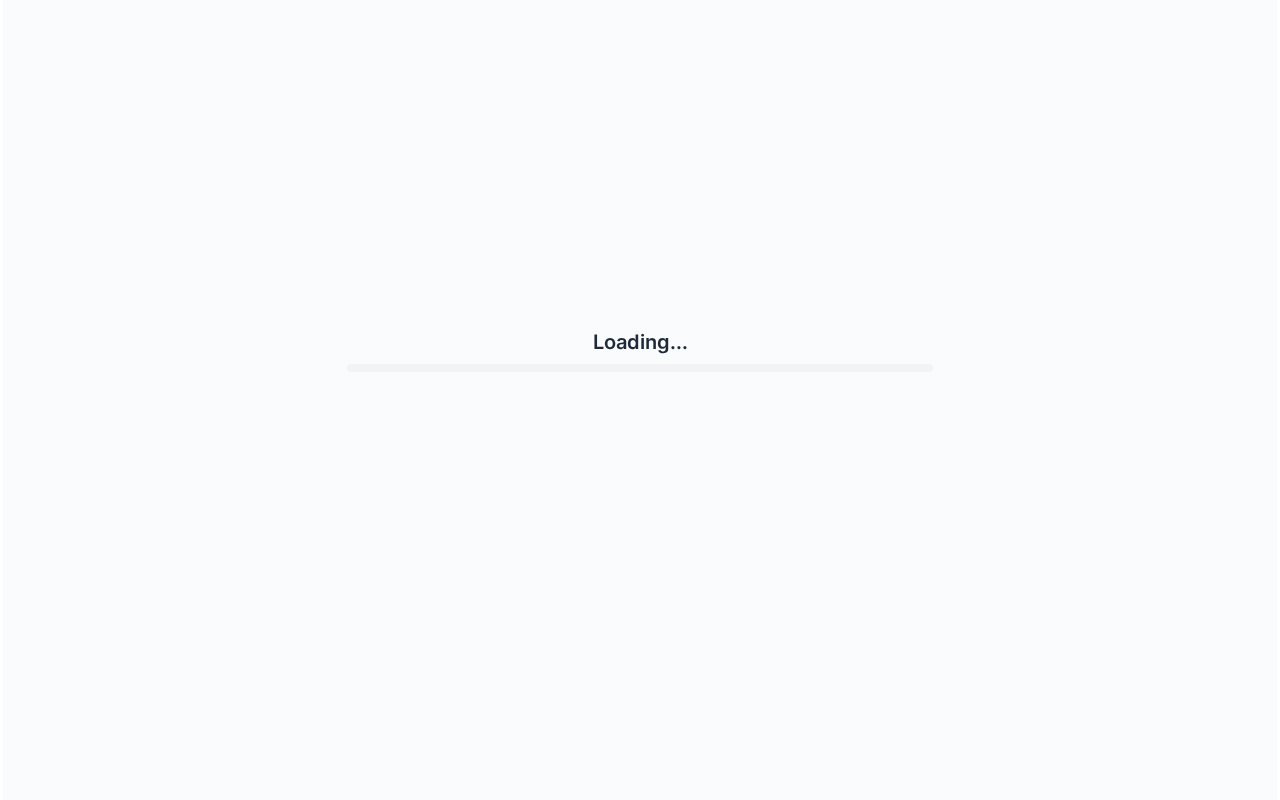 scroll, scrollTop: 0, scrollLeft: 0, axis: both 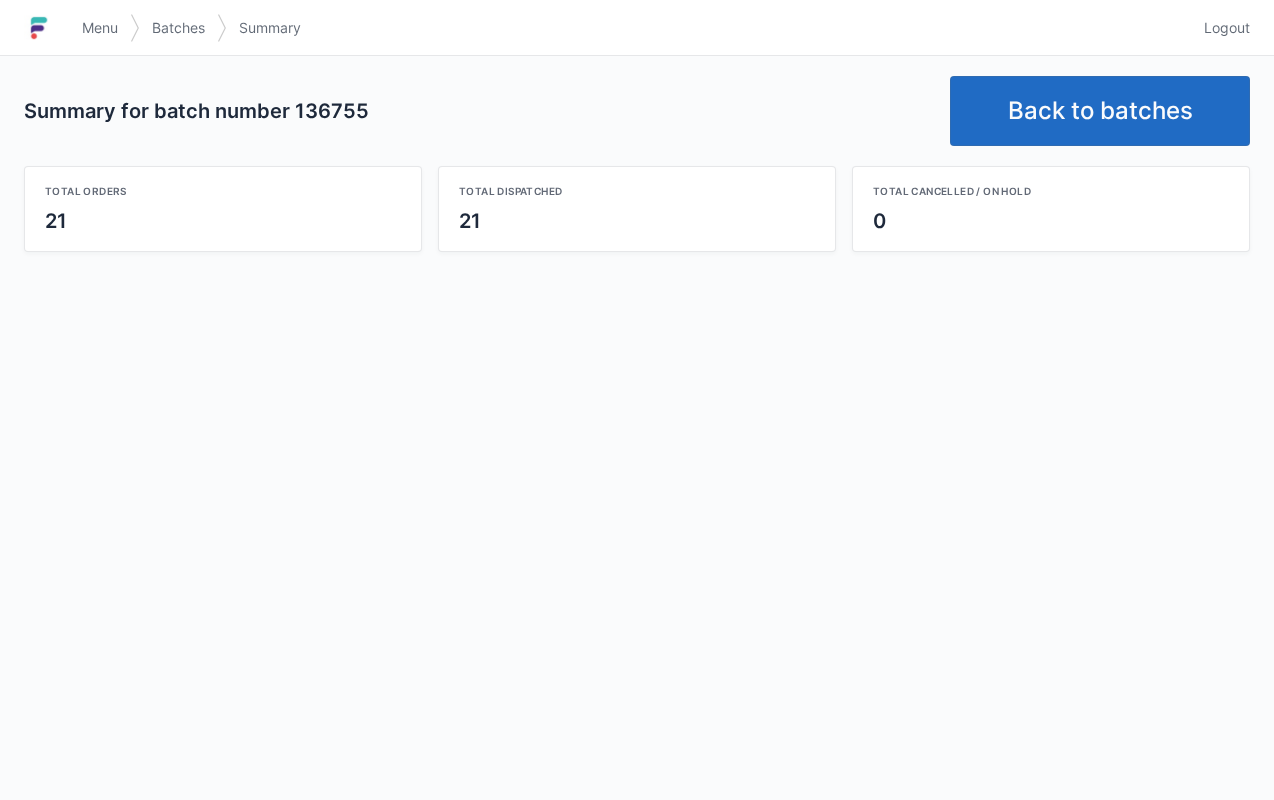 click on "Back to batches" at bounding box center [1100, 111] 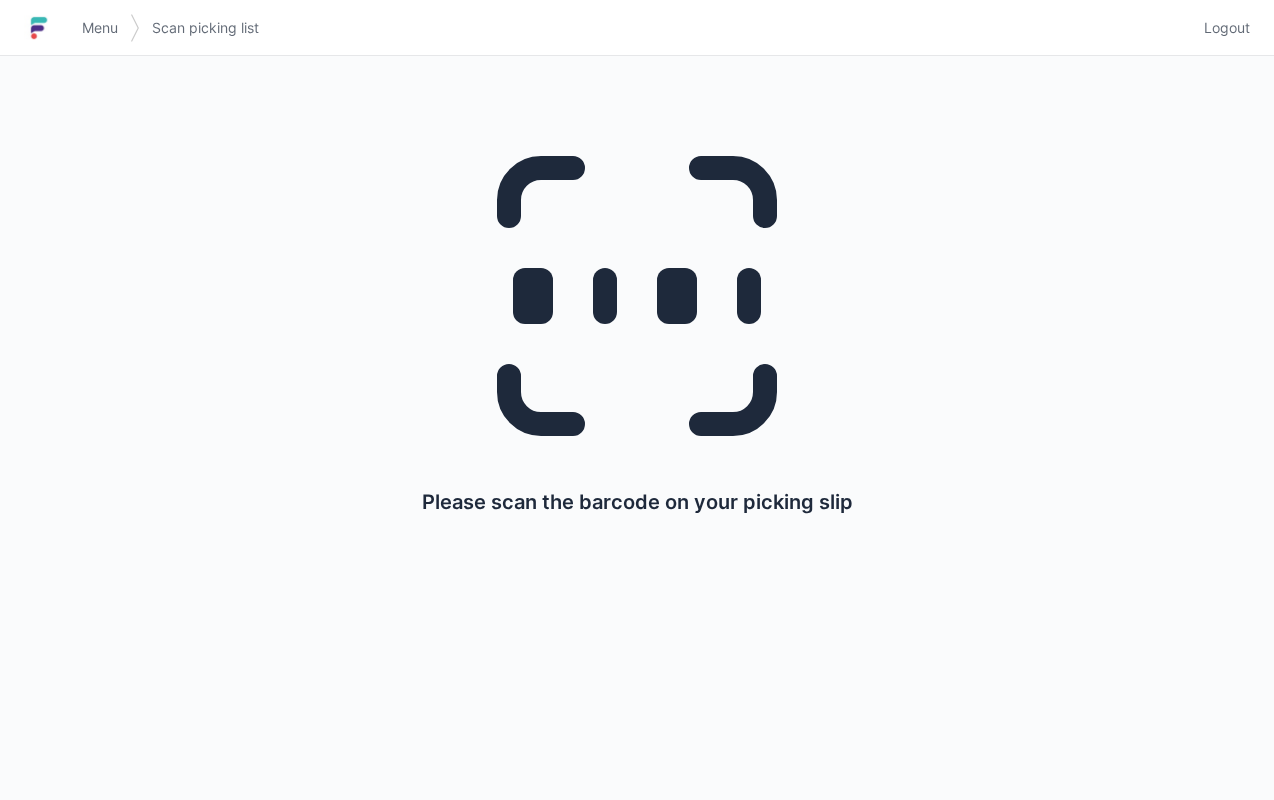 scroll, scrollTop: 0, scrollLeft: 0, axis: both 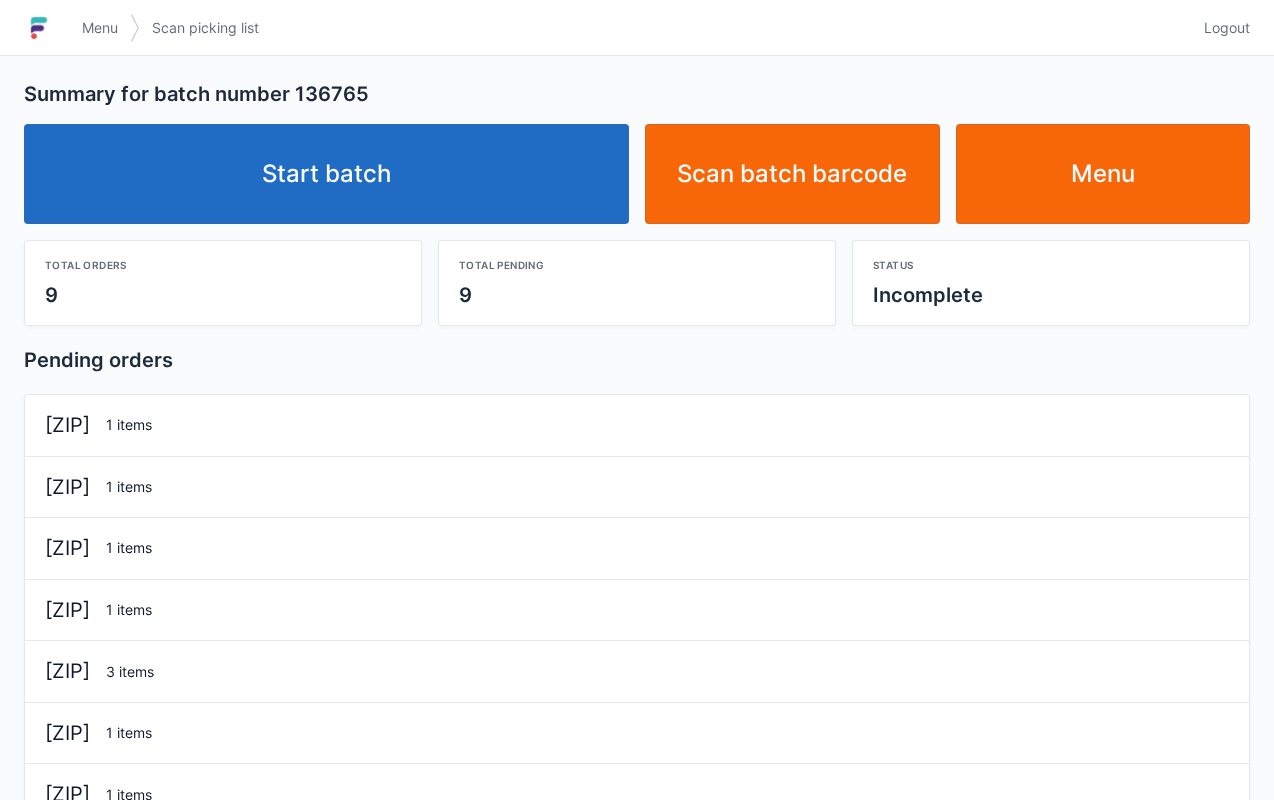 click on "Start batch" at bounding box center [326, 174] 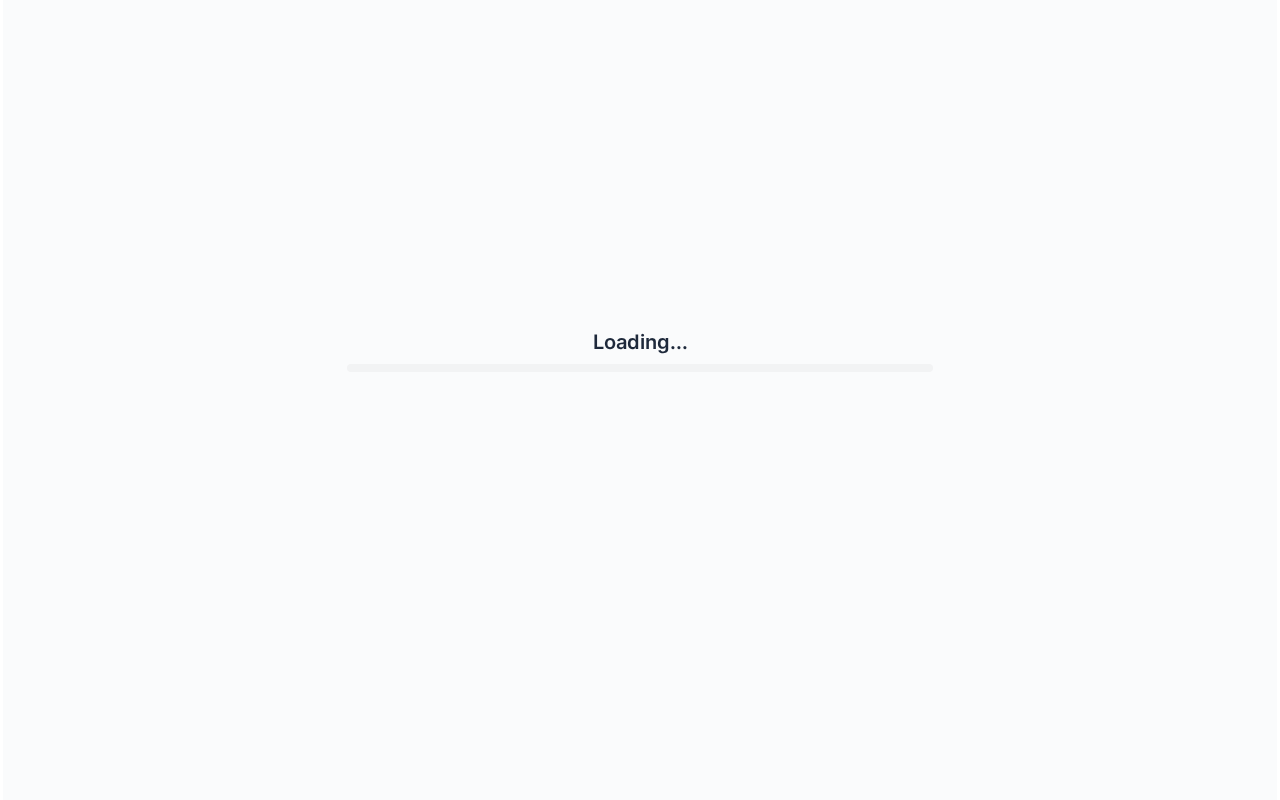 scroll, scrollTop: 0, scrollLeft: 0, axis: both 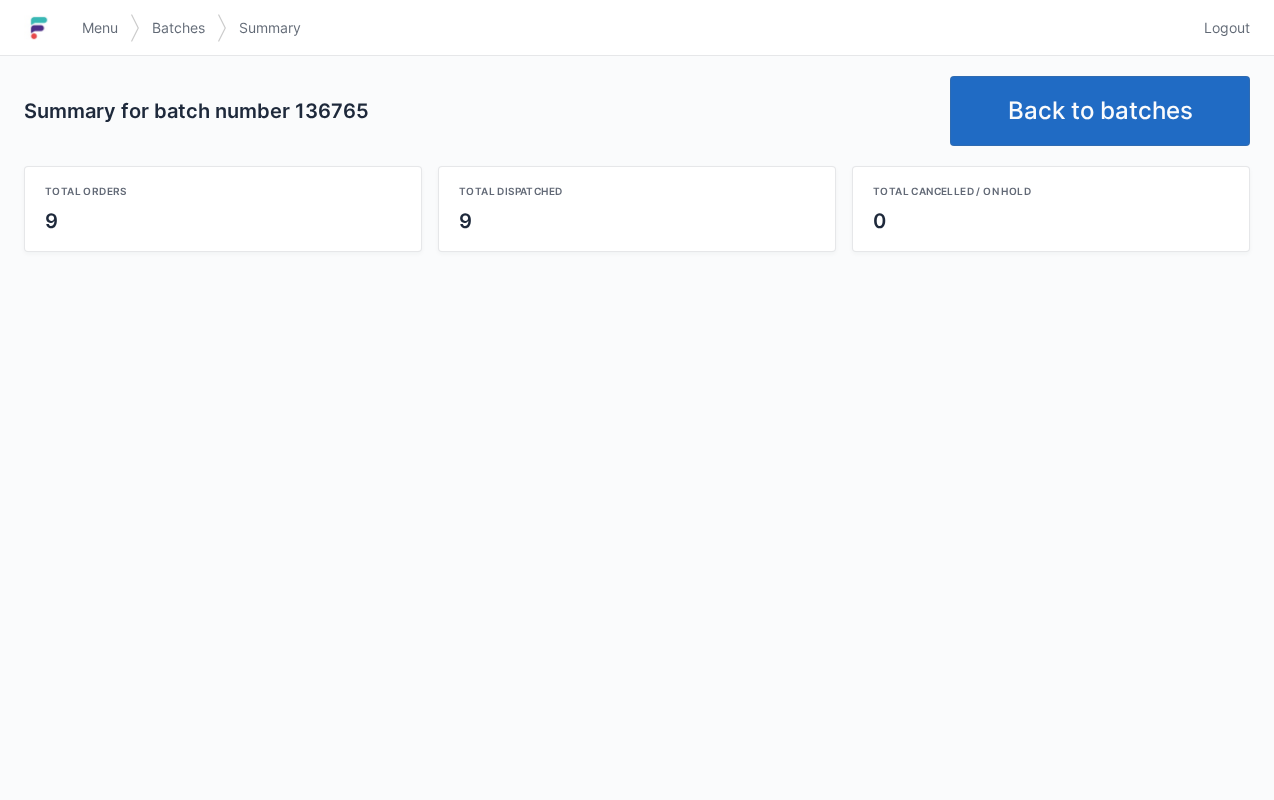 click on "Back to batches" at bounding box center (1100, 111) 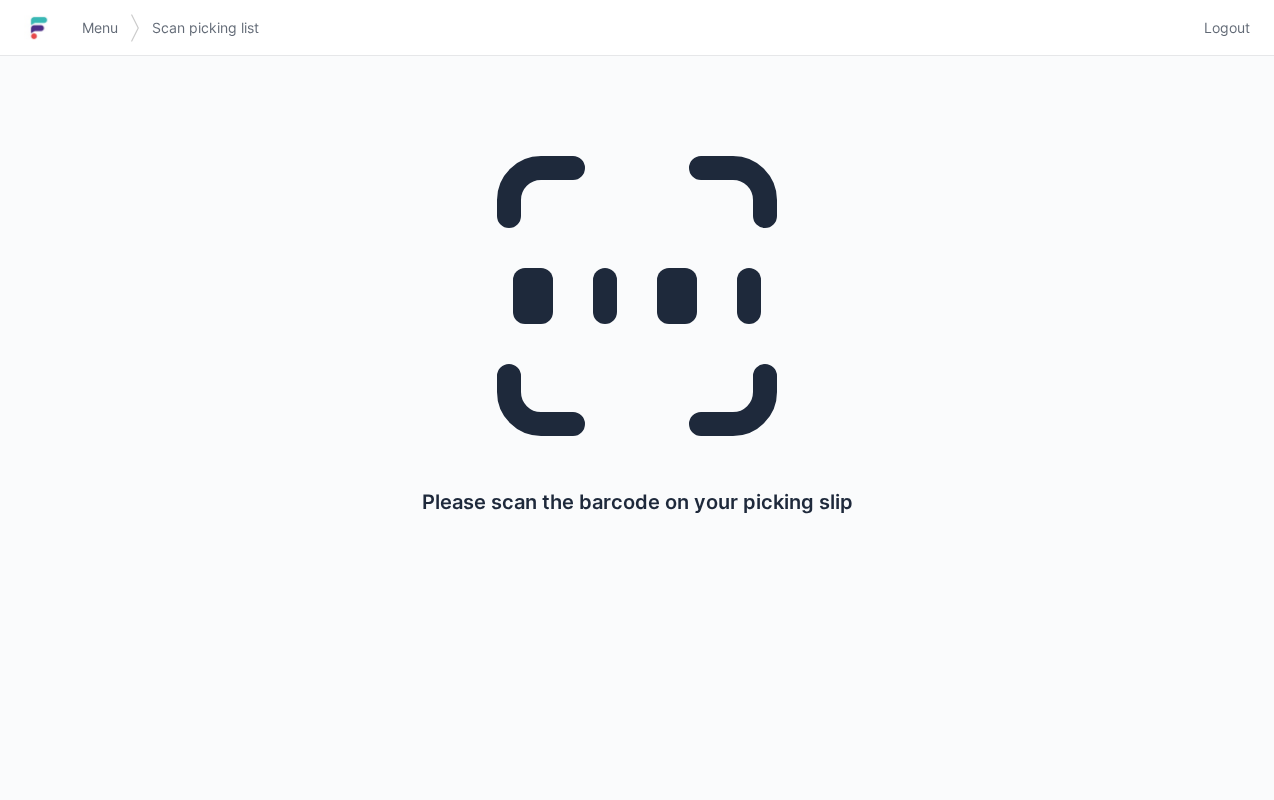 scroll, scrollTop: 0, scrollLeft: 0, axis: both 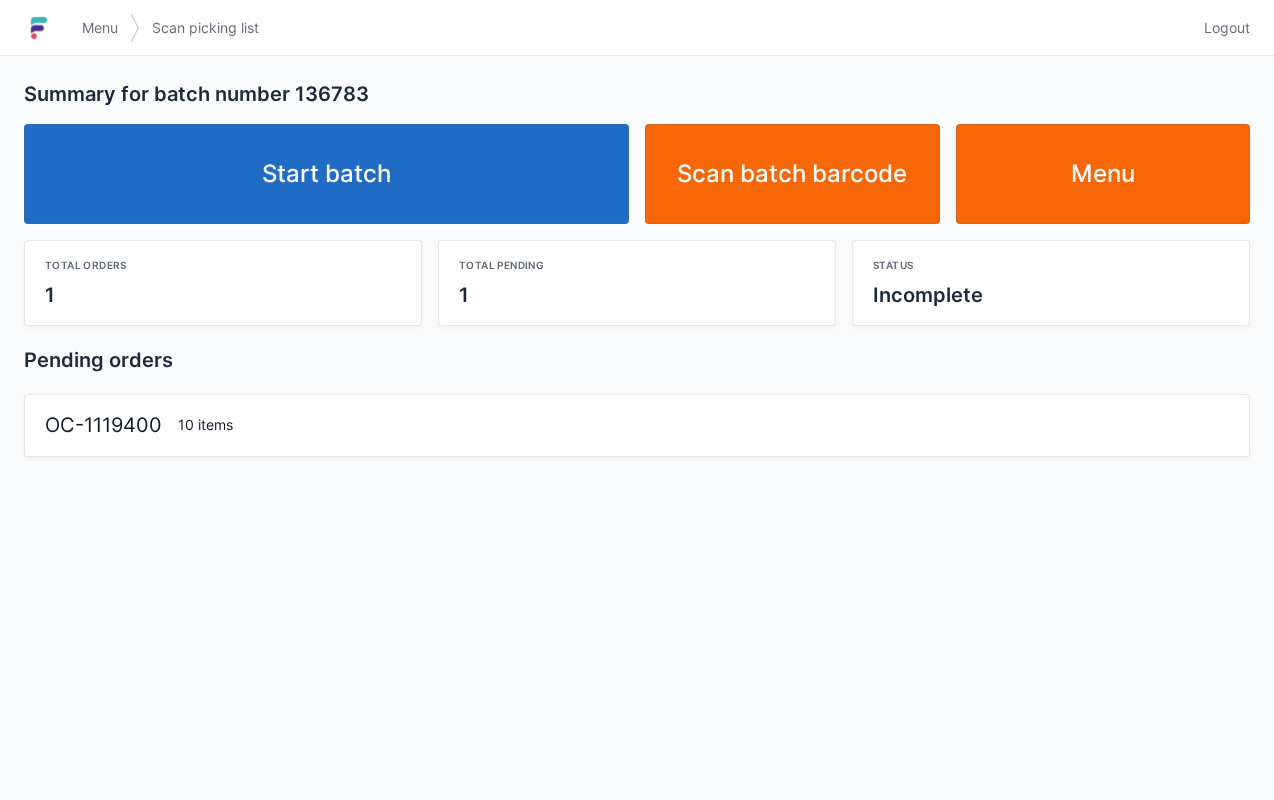 click on "Start batch" at bounding box center (326, 174) 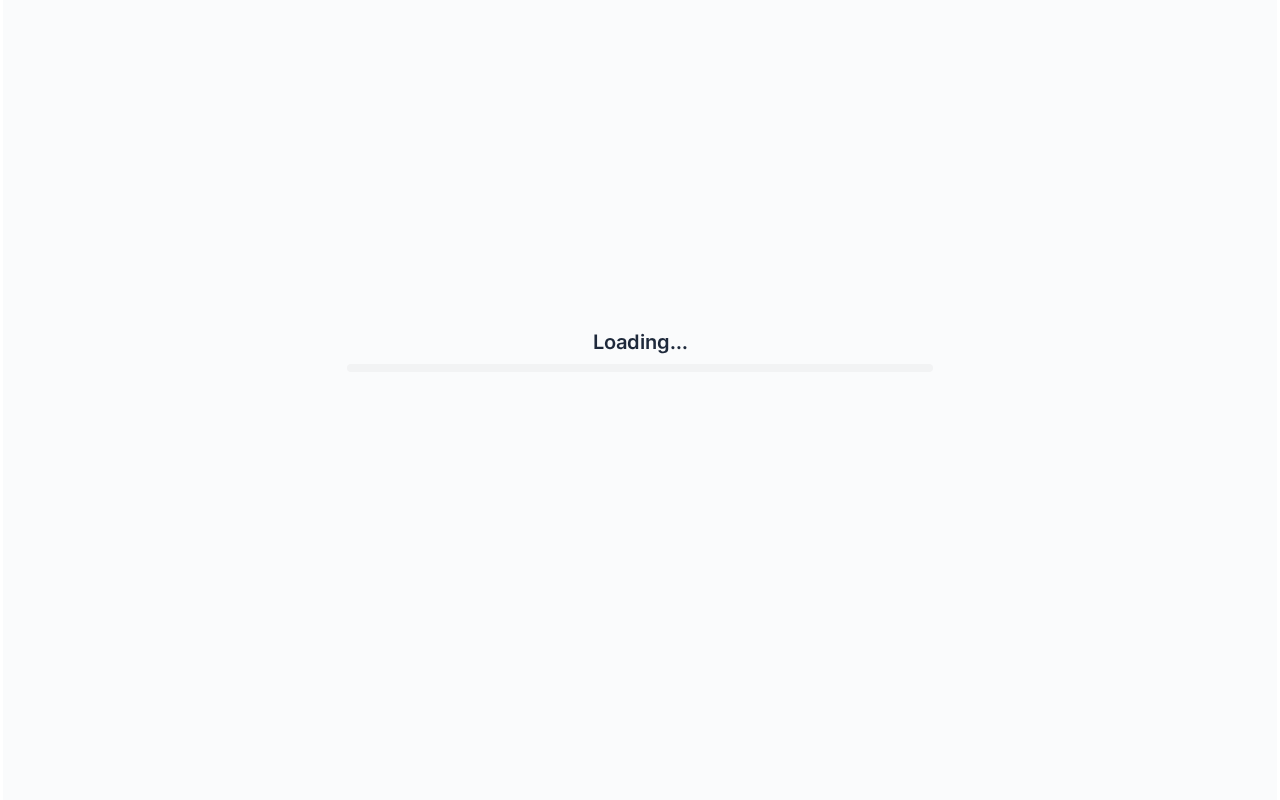 scroll, scrollTop: 0, scrollLeft: 0, axis: both 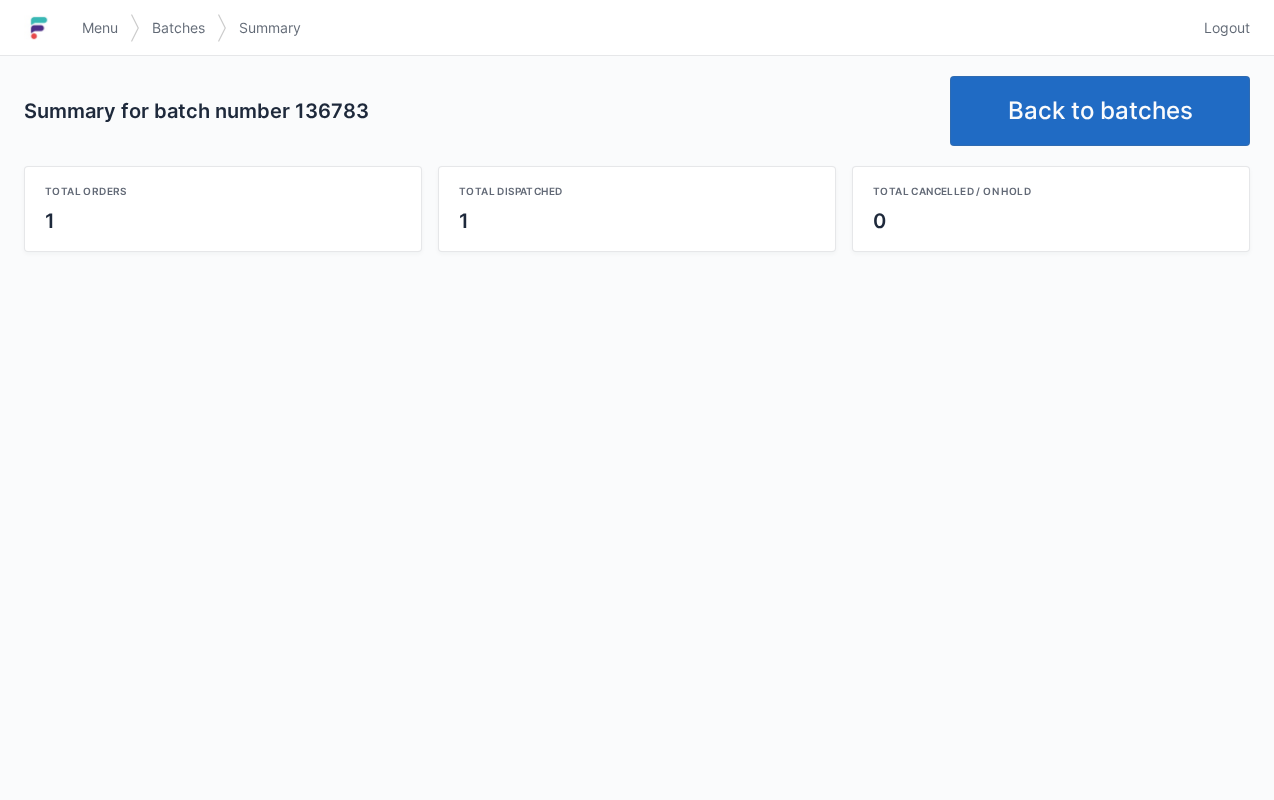 click on "Back to batches" at bounding box center (1100, 111) 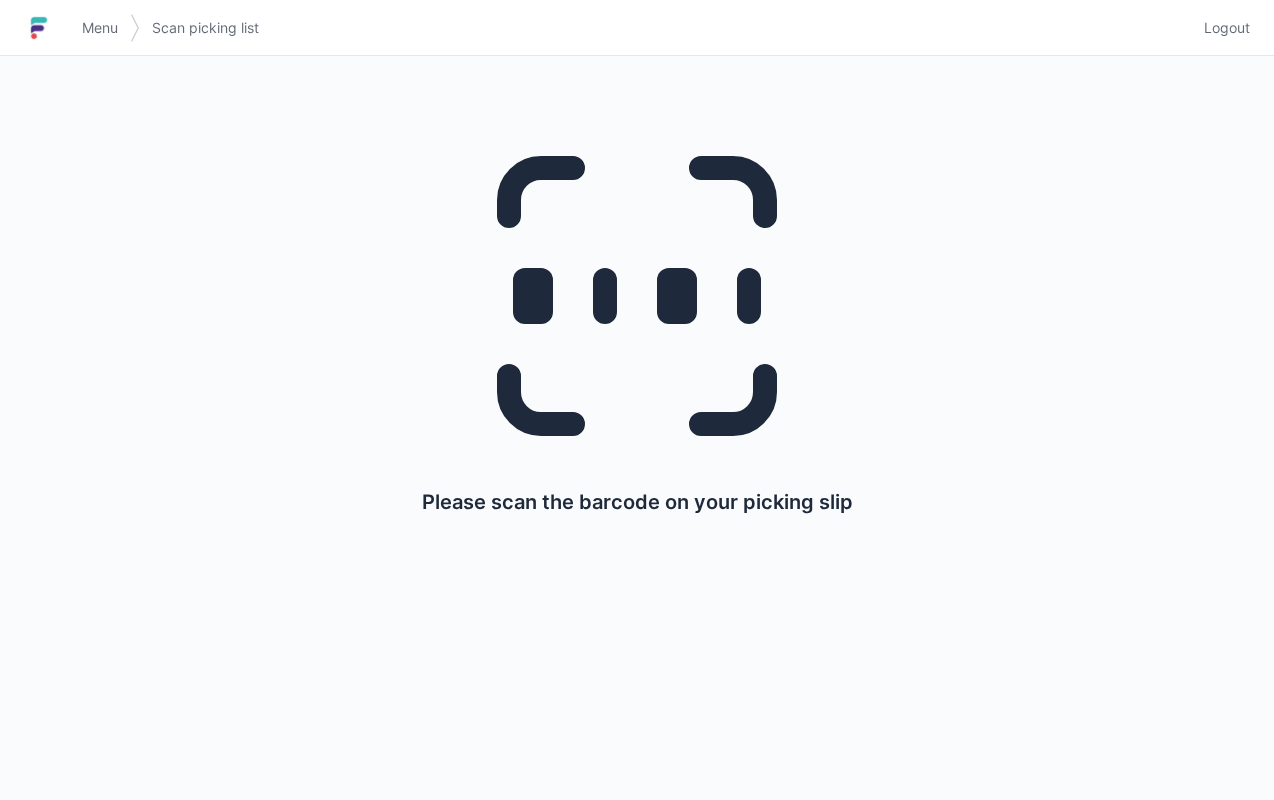 scroll, scrollTop: 0, scrollLeft: 0, axis: both 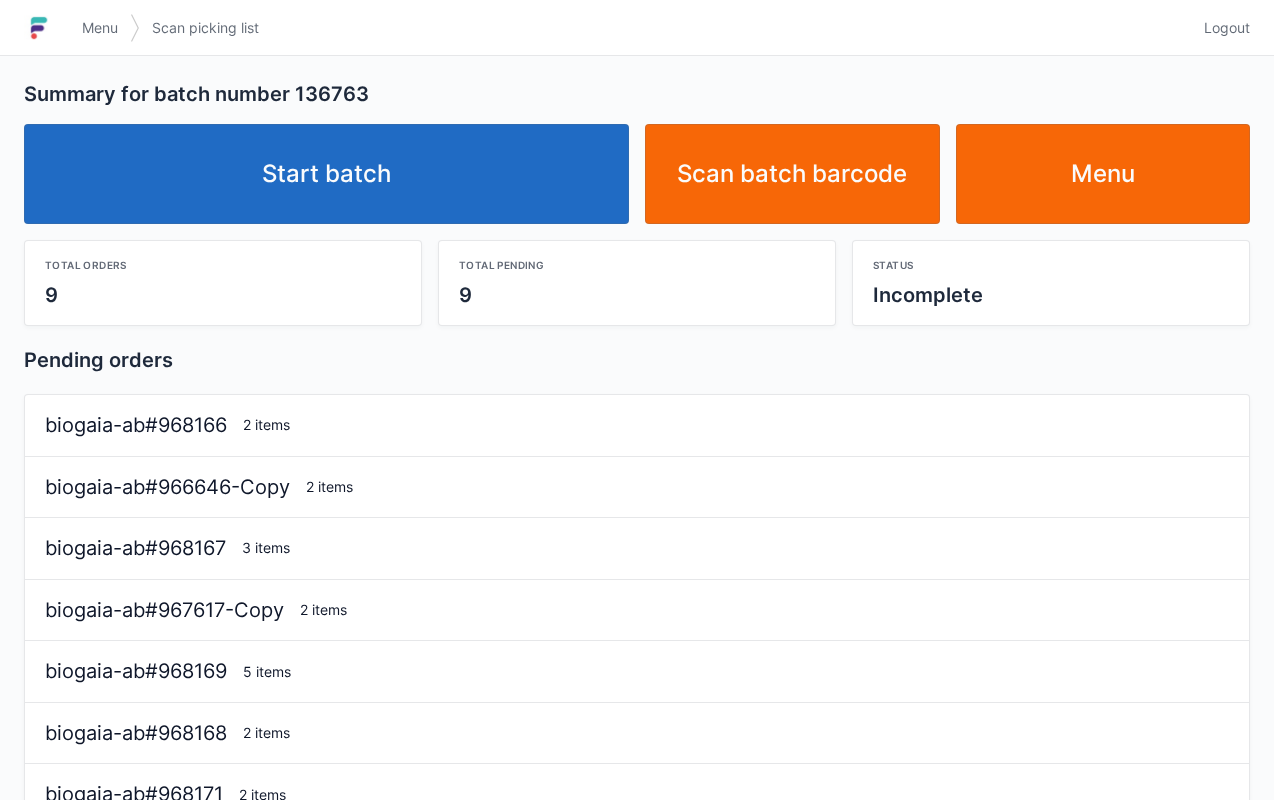 click on "Start batch" at bounding box center (326, 174) 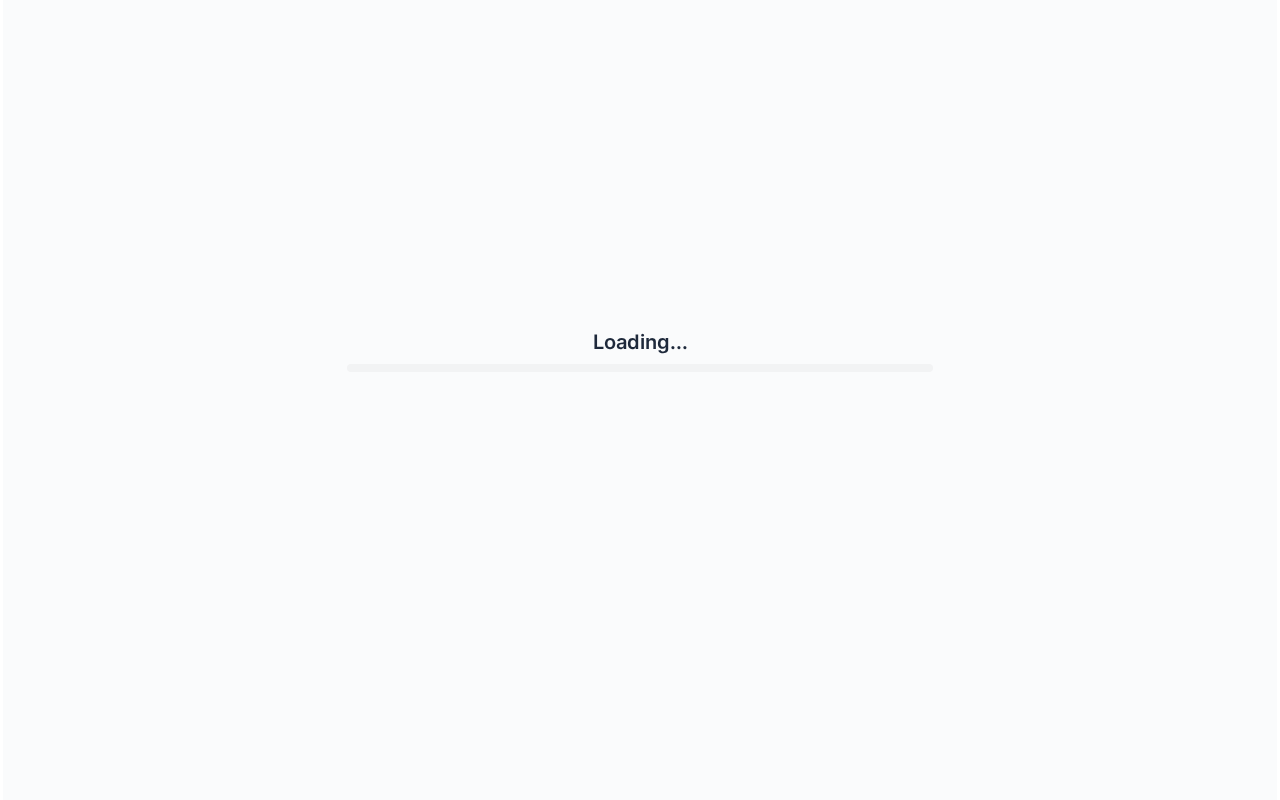 scroll, scrollTop: 0, scrollLeft: 0, axis: both 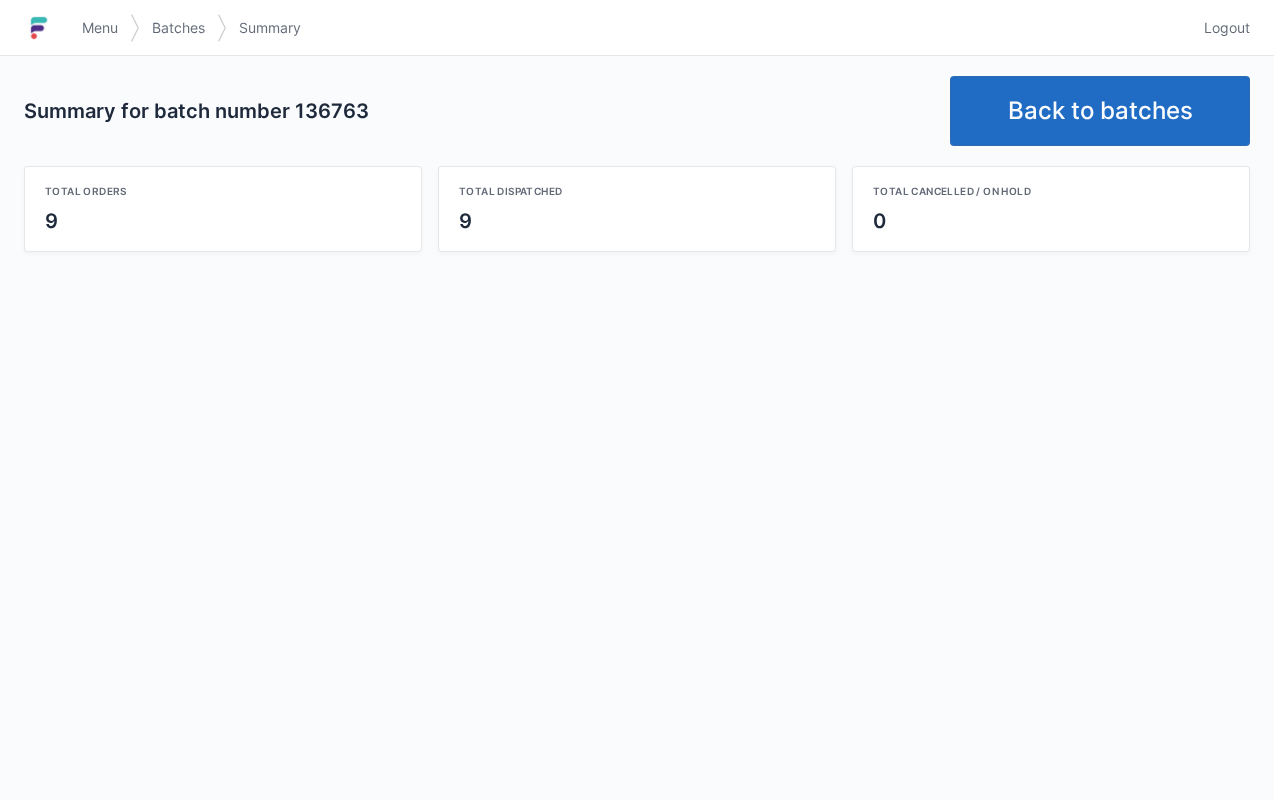 click on "Back to batches" at bounding box center [1100, 111] 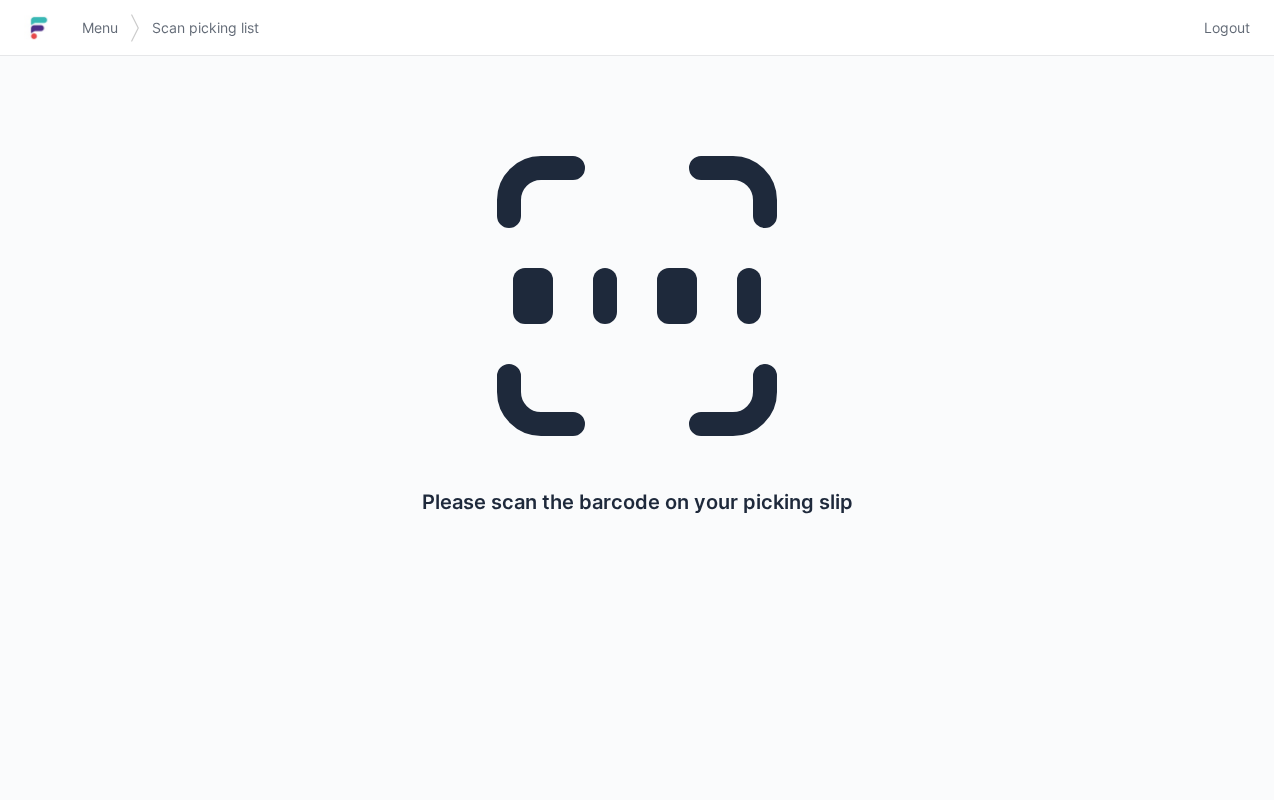 scroll, scrollTop: 0, scrollLeft: 0, axis: both 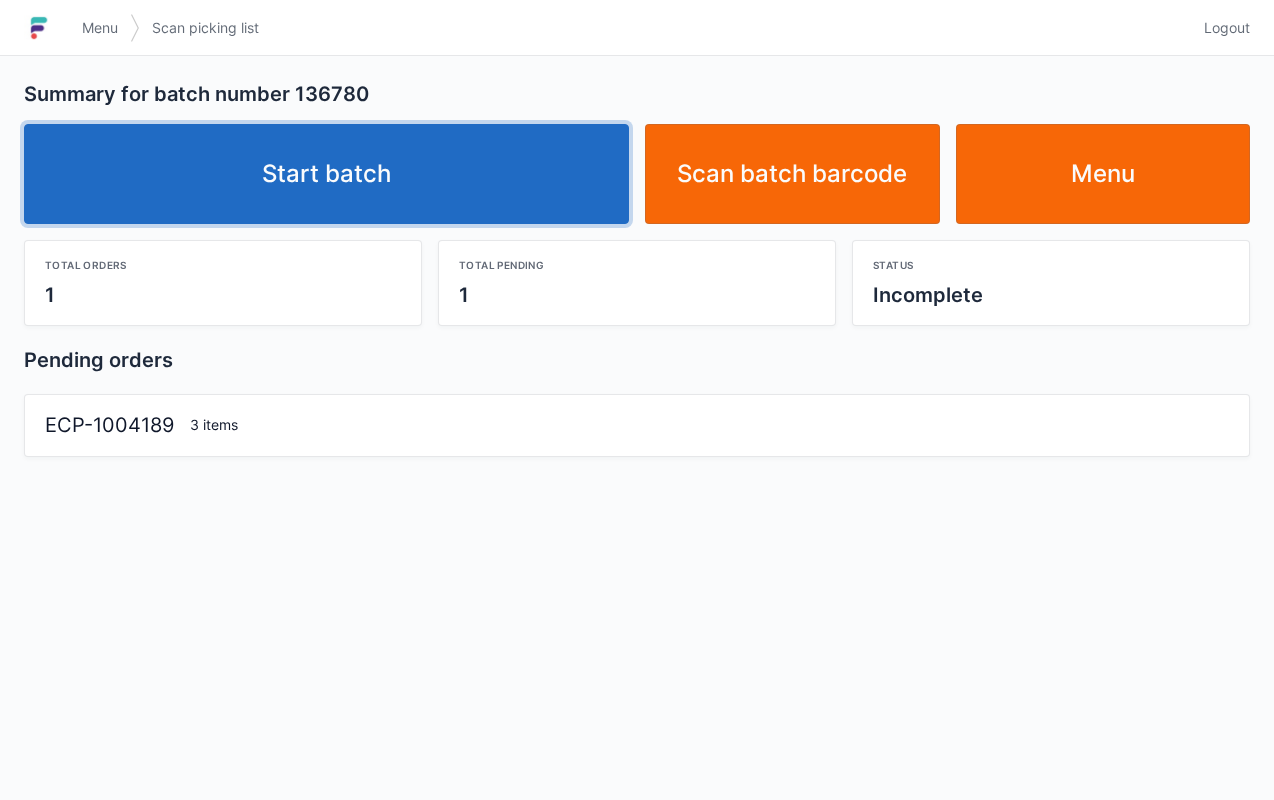 click on "Start batch" at bounding box center (326, 174) 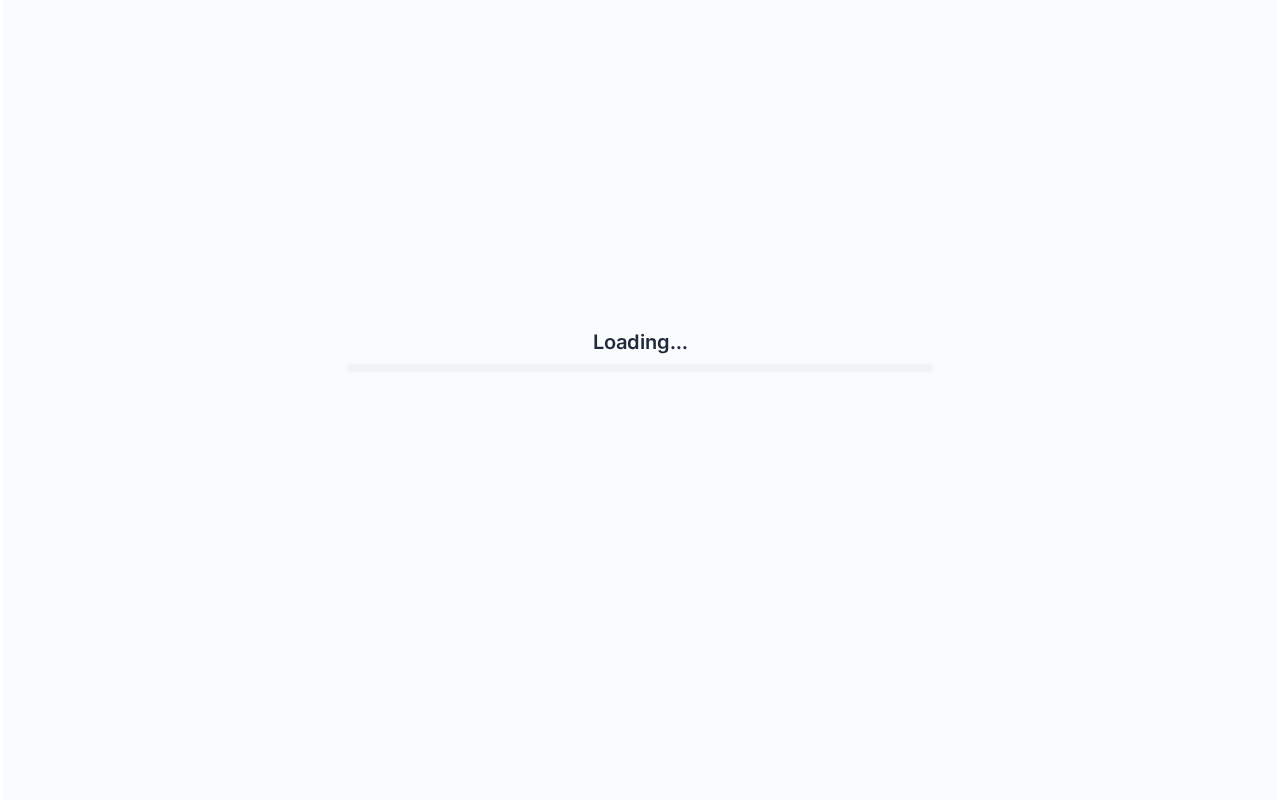 scroll, scrollTop: 0, scrollLeft: 0, axis: both 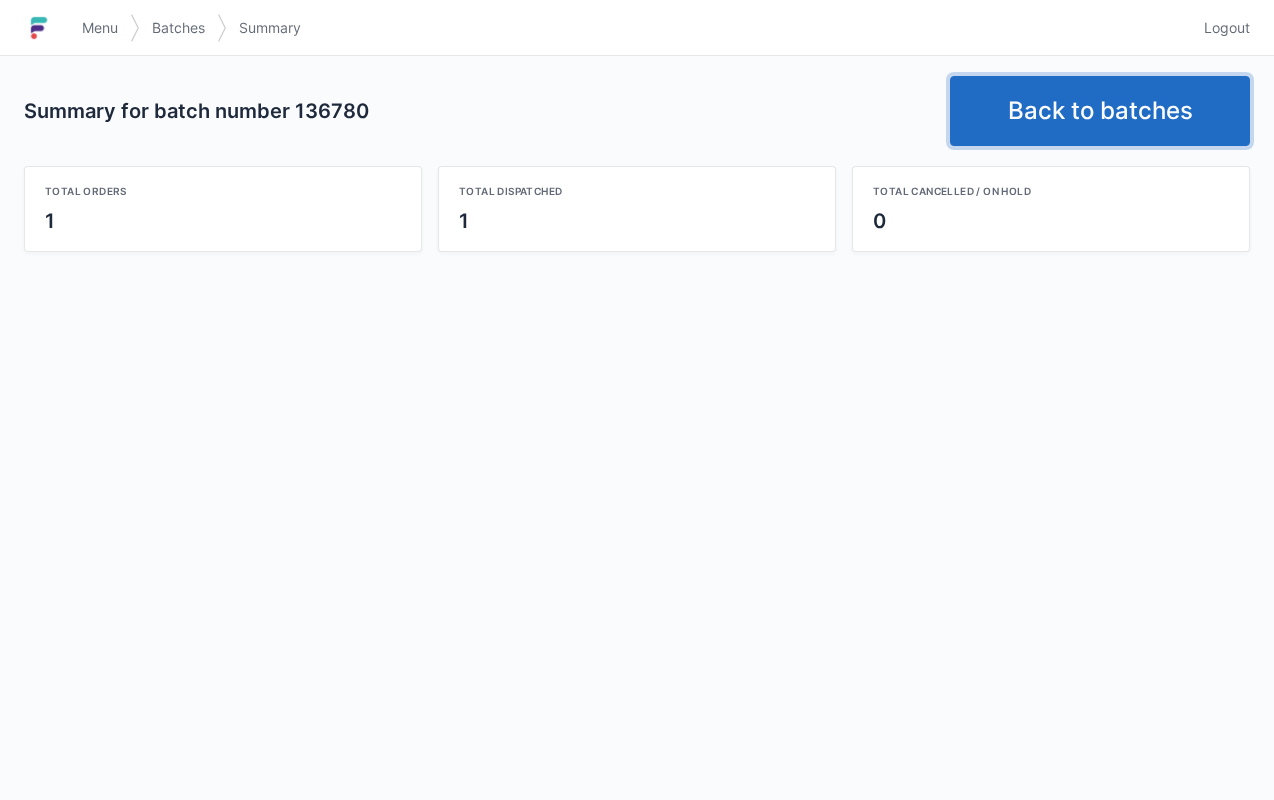 click on "Back to batches" at bounding box center [1100, 111] 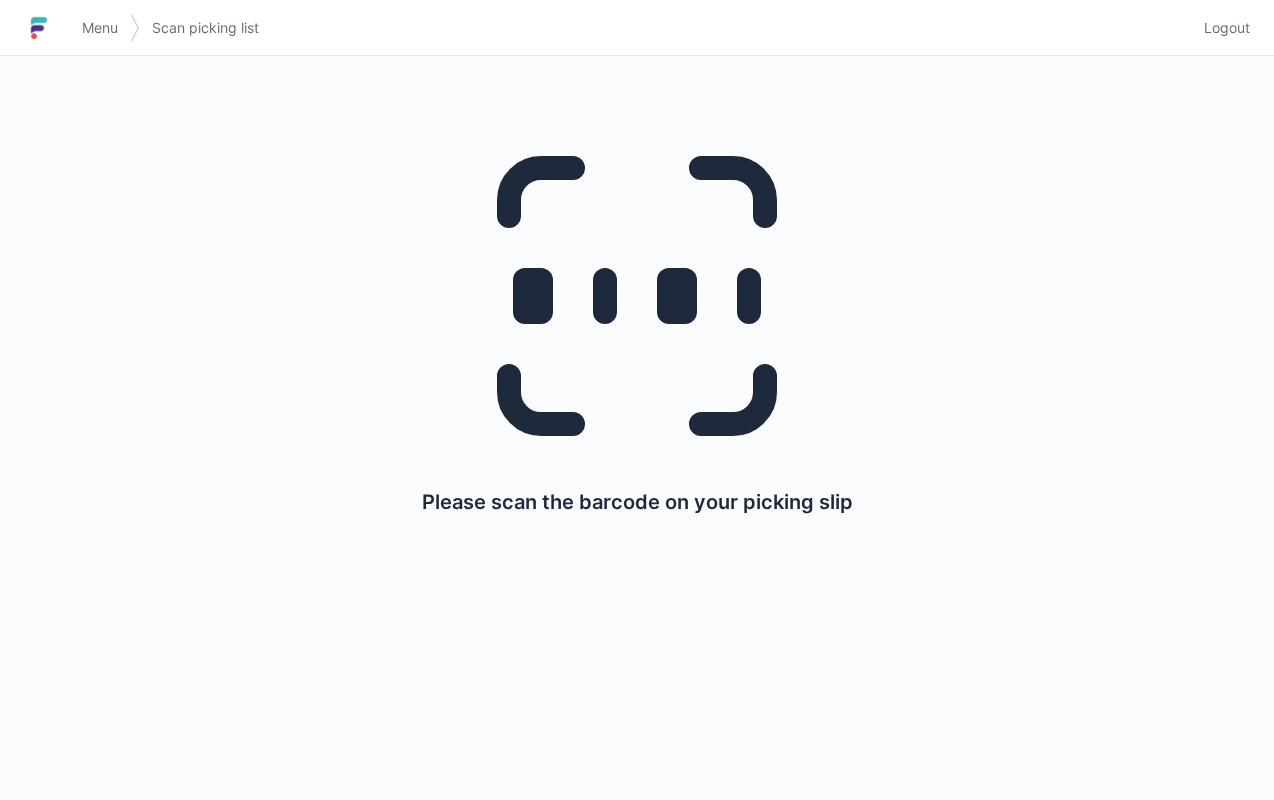 scroll, scrollTop: 0, scrollLeft: 0, axis: both 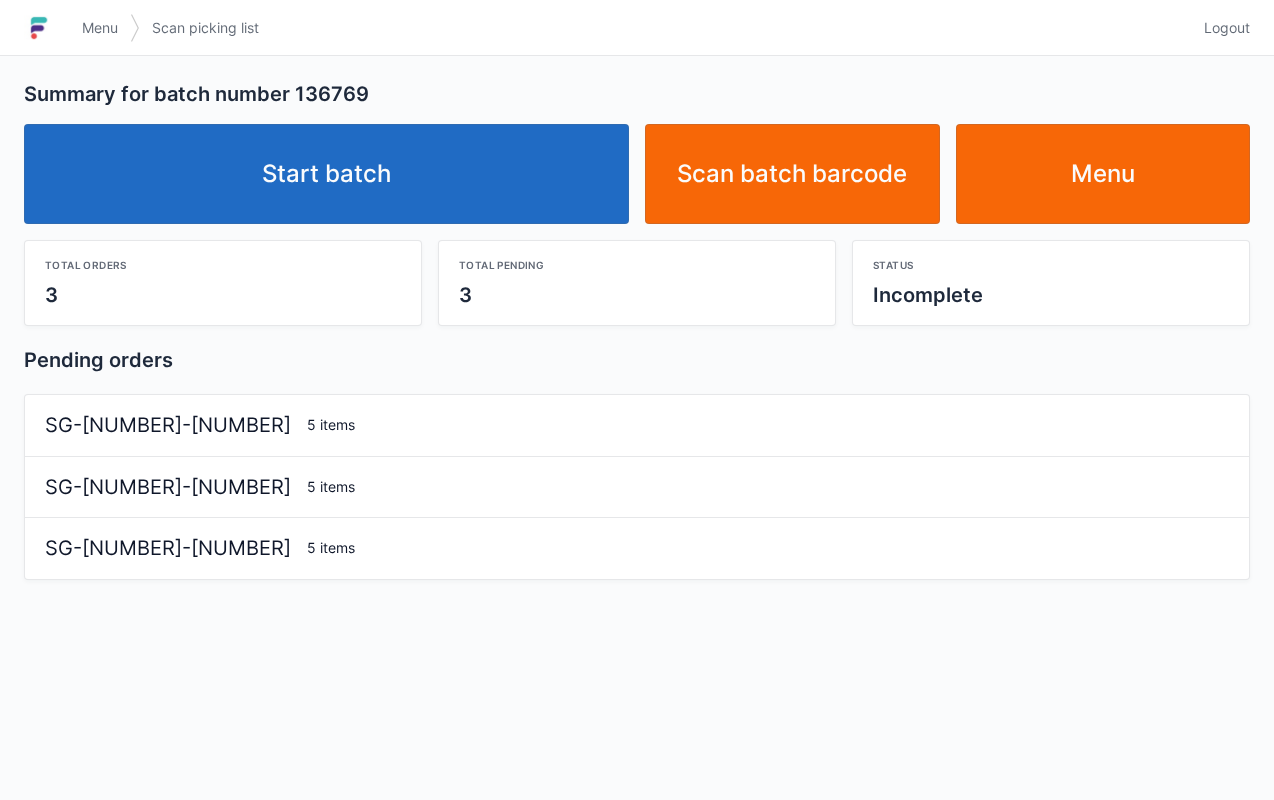 click on "Start batch" at bounding box center (326, 174) 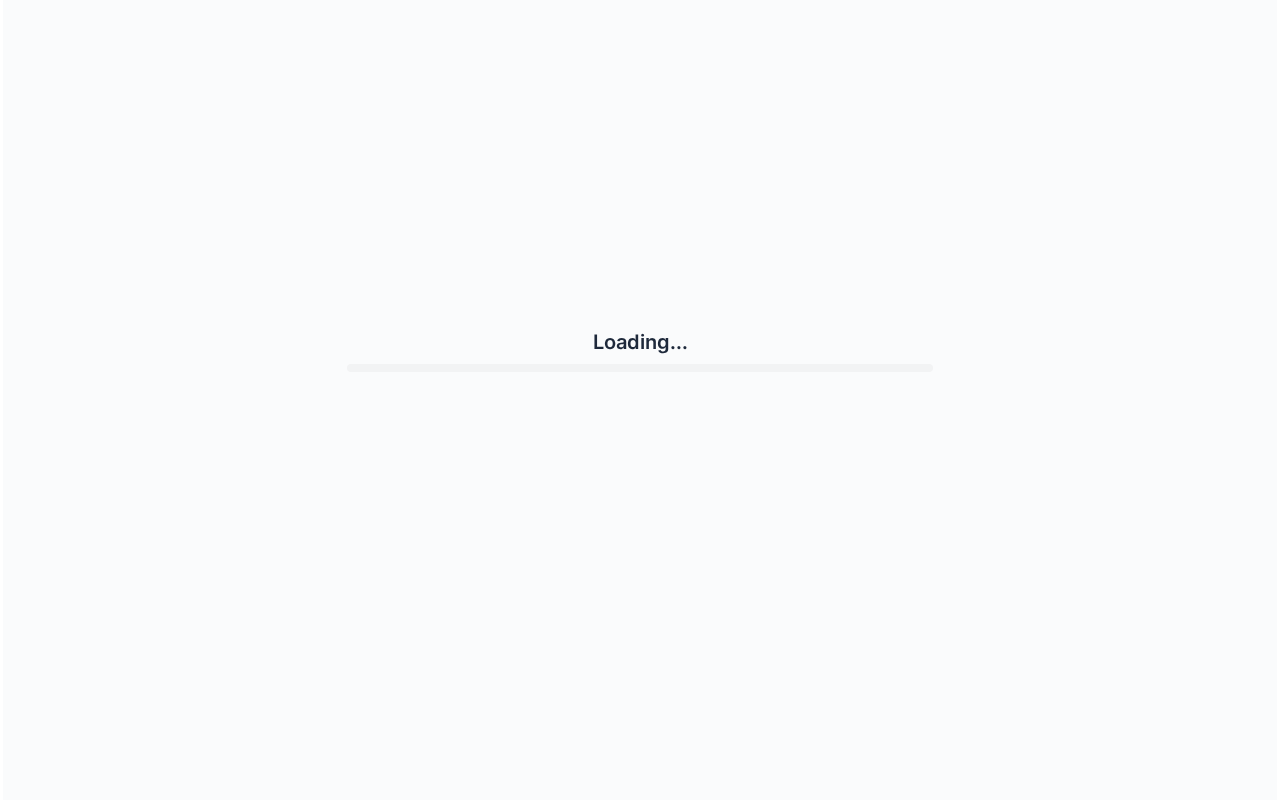 scroll, scrollTop: 0, scrollLeft: 0, axis: both 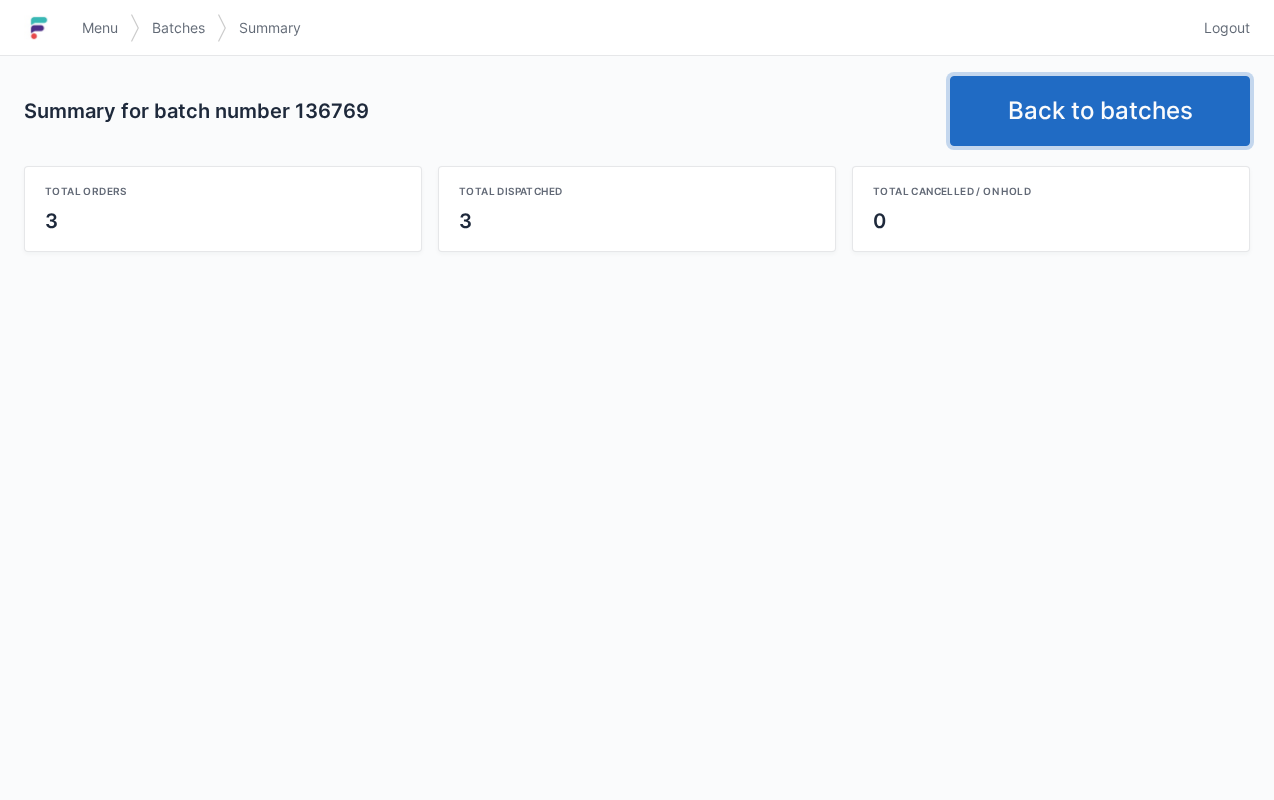 click on "Back to batches" at bounding box center [1100, 111] 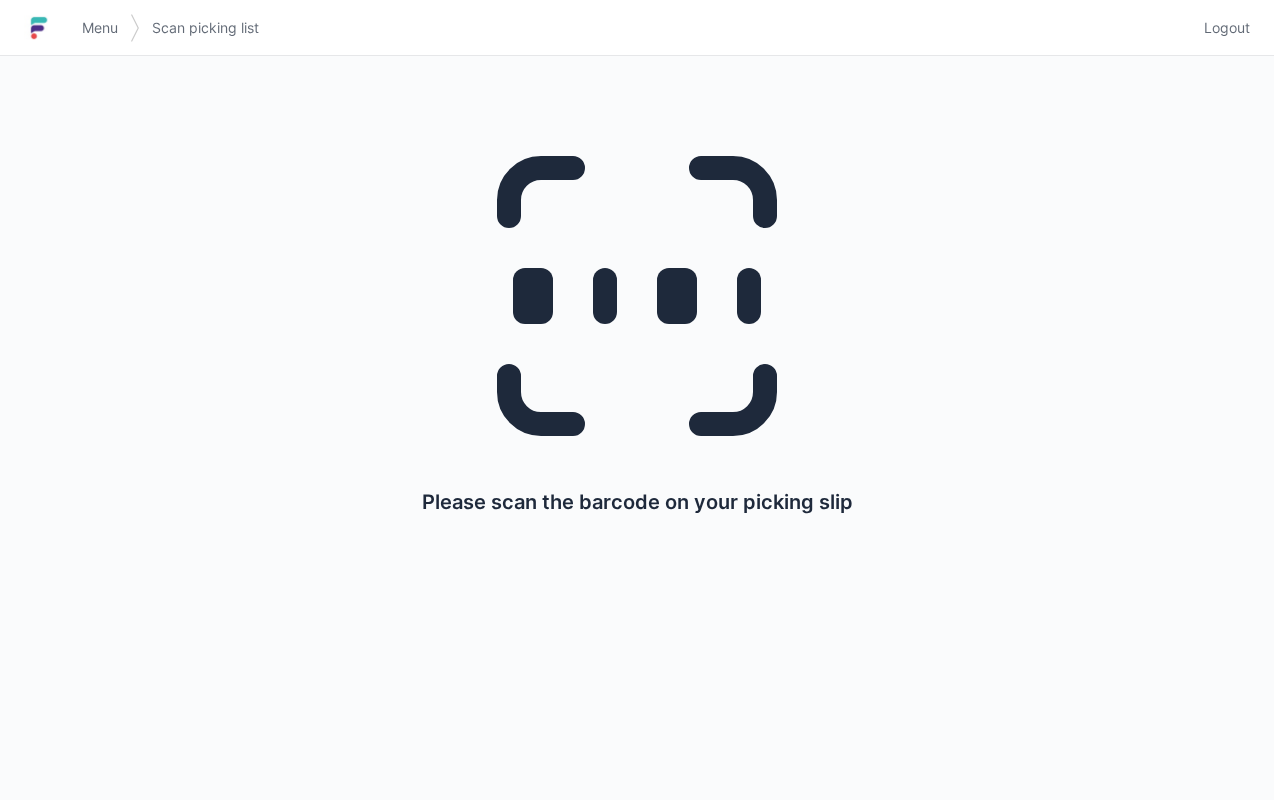 scroll, scrollTop: 0, scrollLeft: 0, axis: both 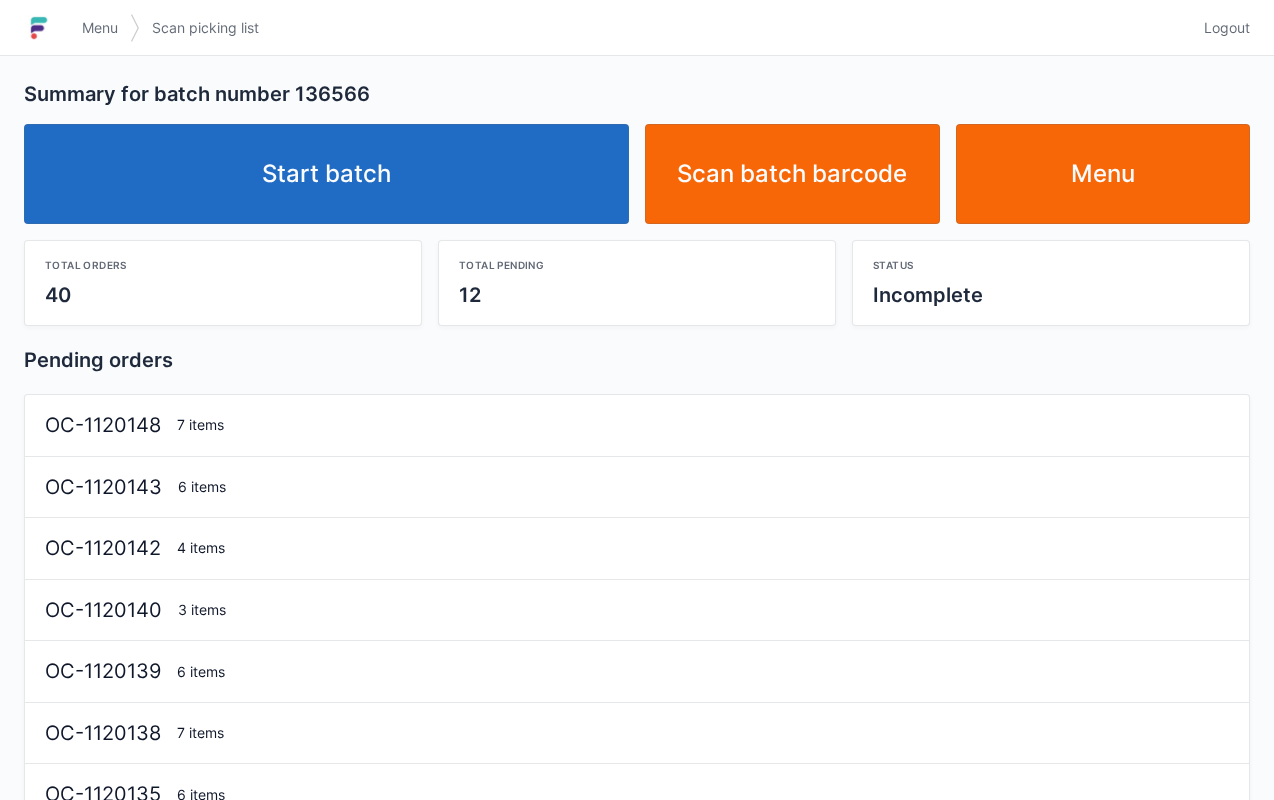 click on "Start batch" at bounding box center [326, 174] 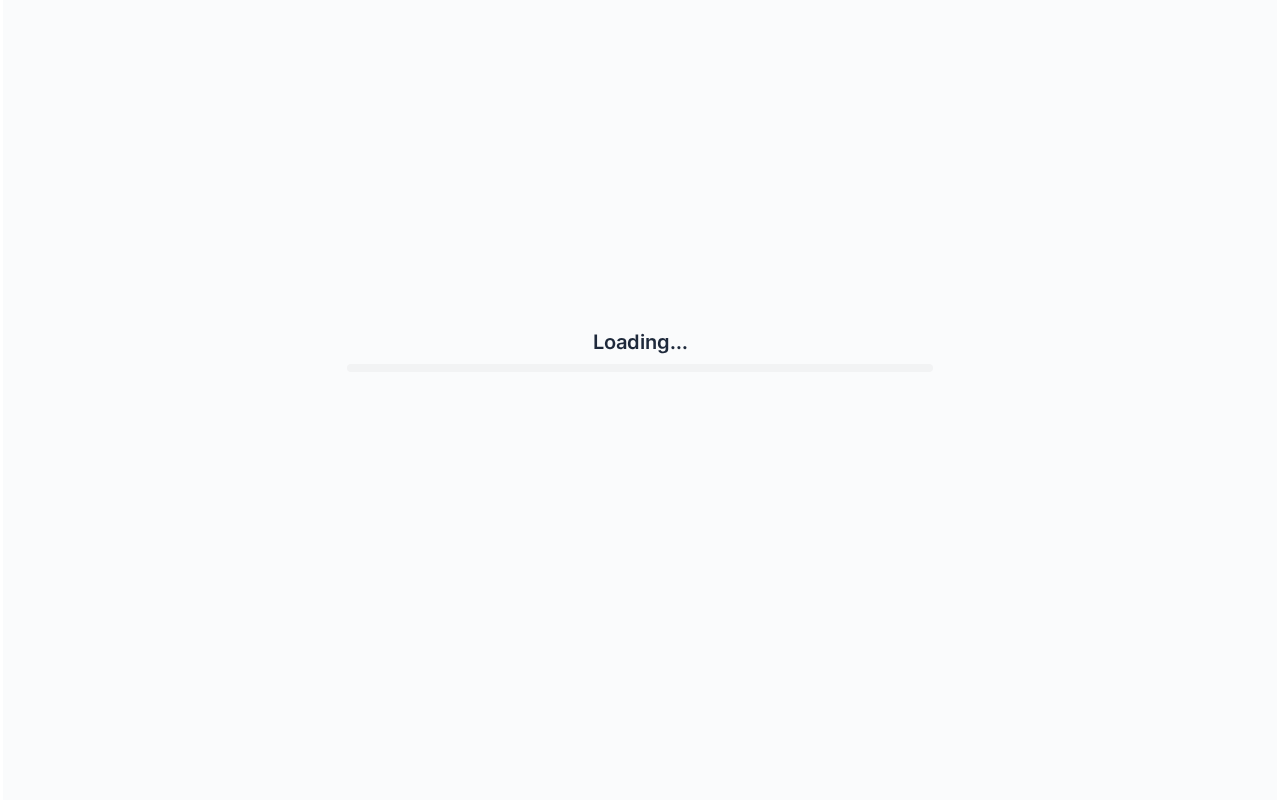 scroll, scrollTop: 0, scrollLeft: 0, axis: both 